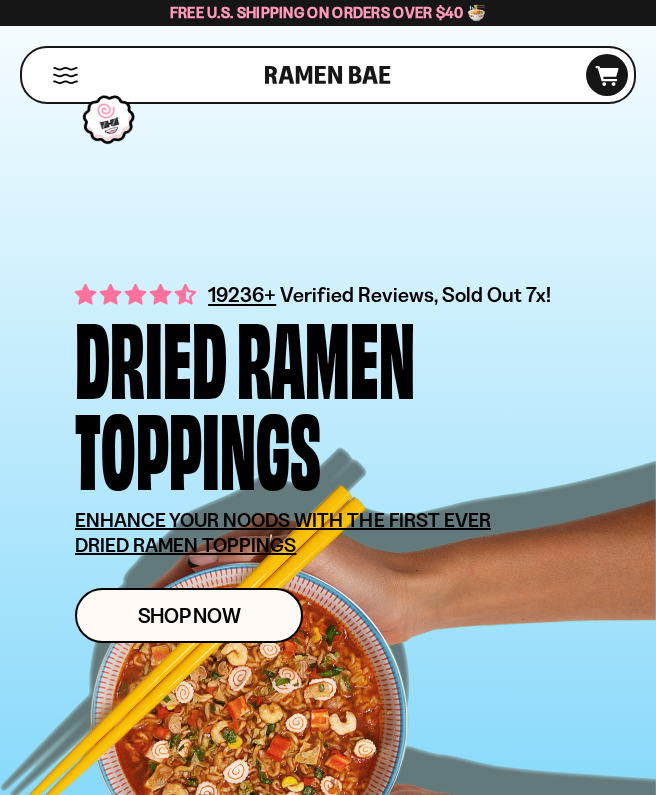 scroll, scrollTop: 45, scrollLeft: 0, axis: vertical 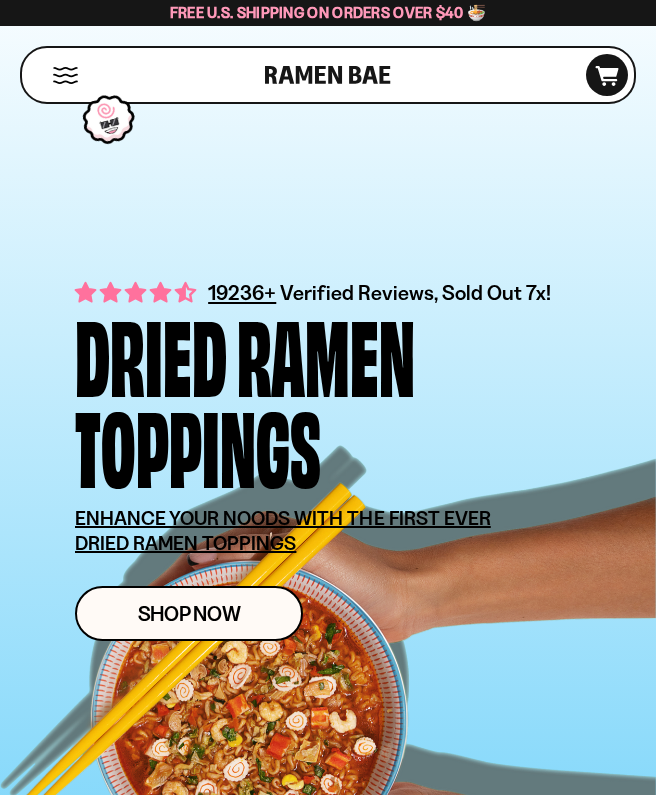 click at bounding box center [65, 75] 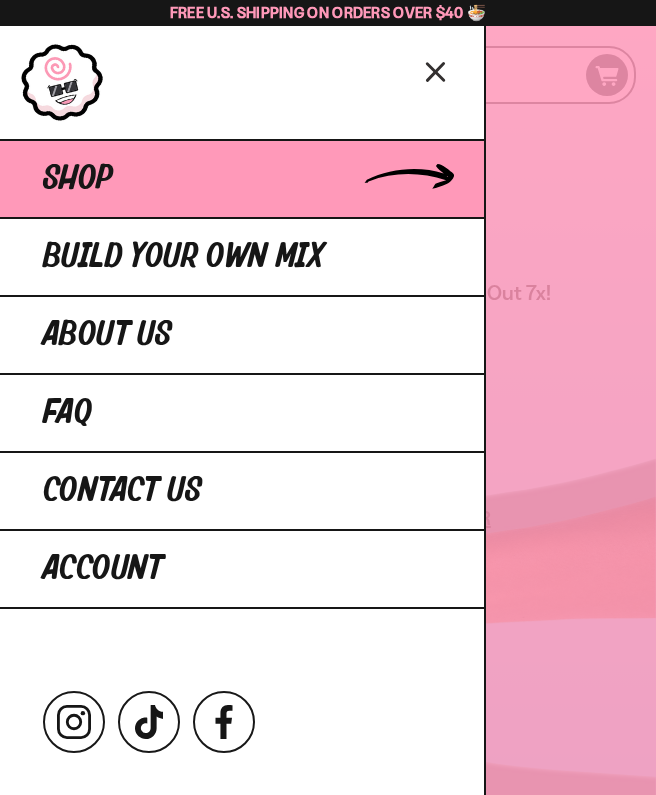 click on "Shop" at bounding box center [242, 178] 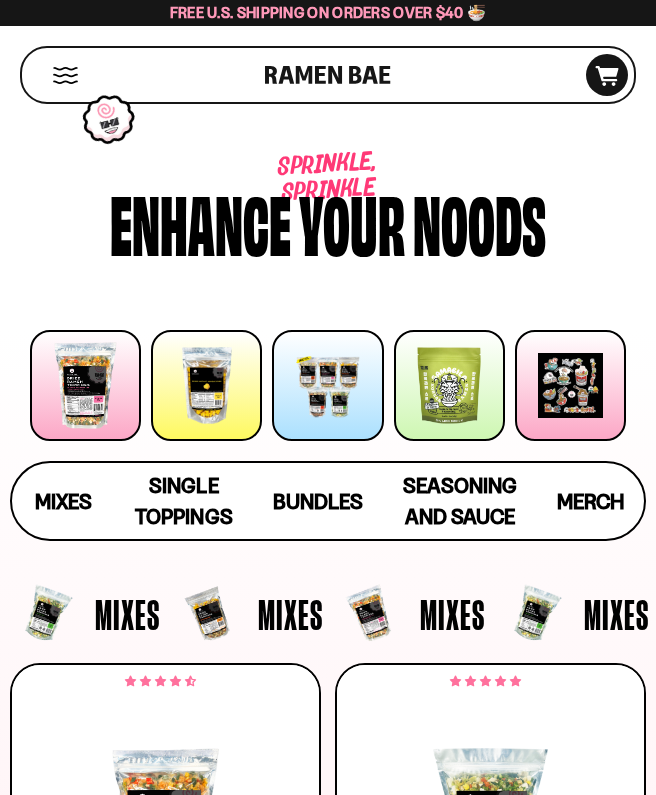 click at bounding box center (327, 385) 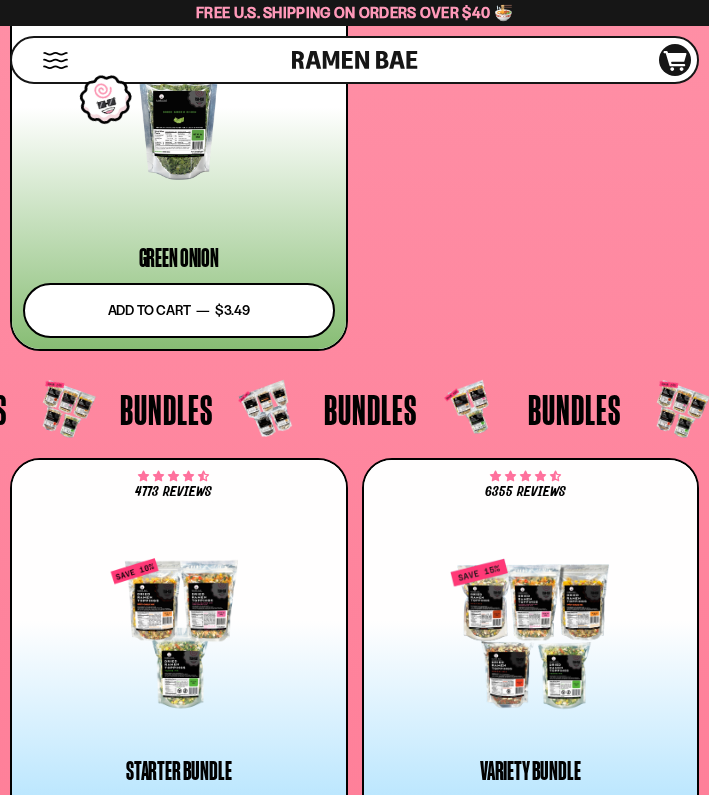 scroll, scrollTop: 6285, scrollLeft: 0, axis: vertical 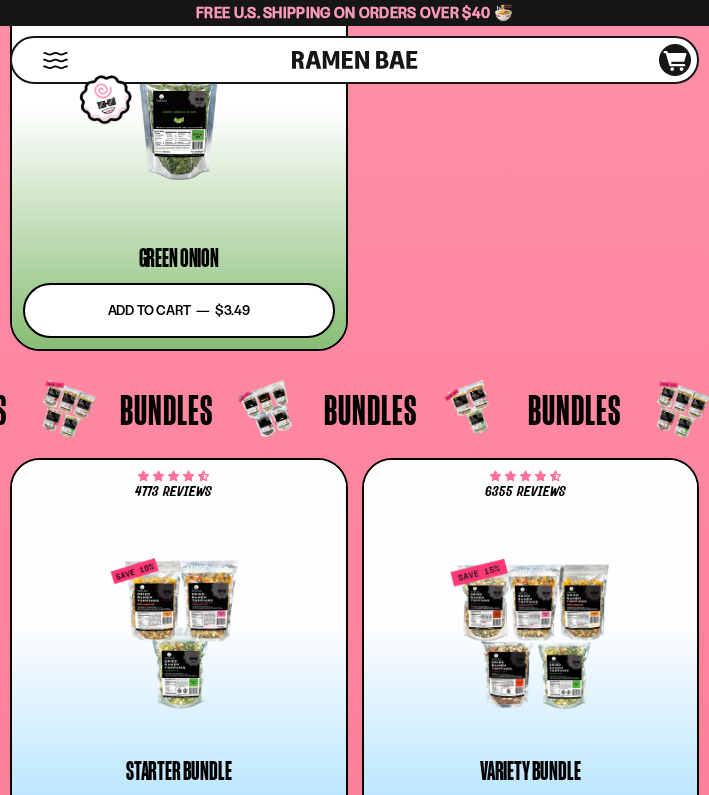 click on "Mixes
Single Toppings
Bundles
Merch" at bounding box center [354, -1602] 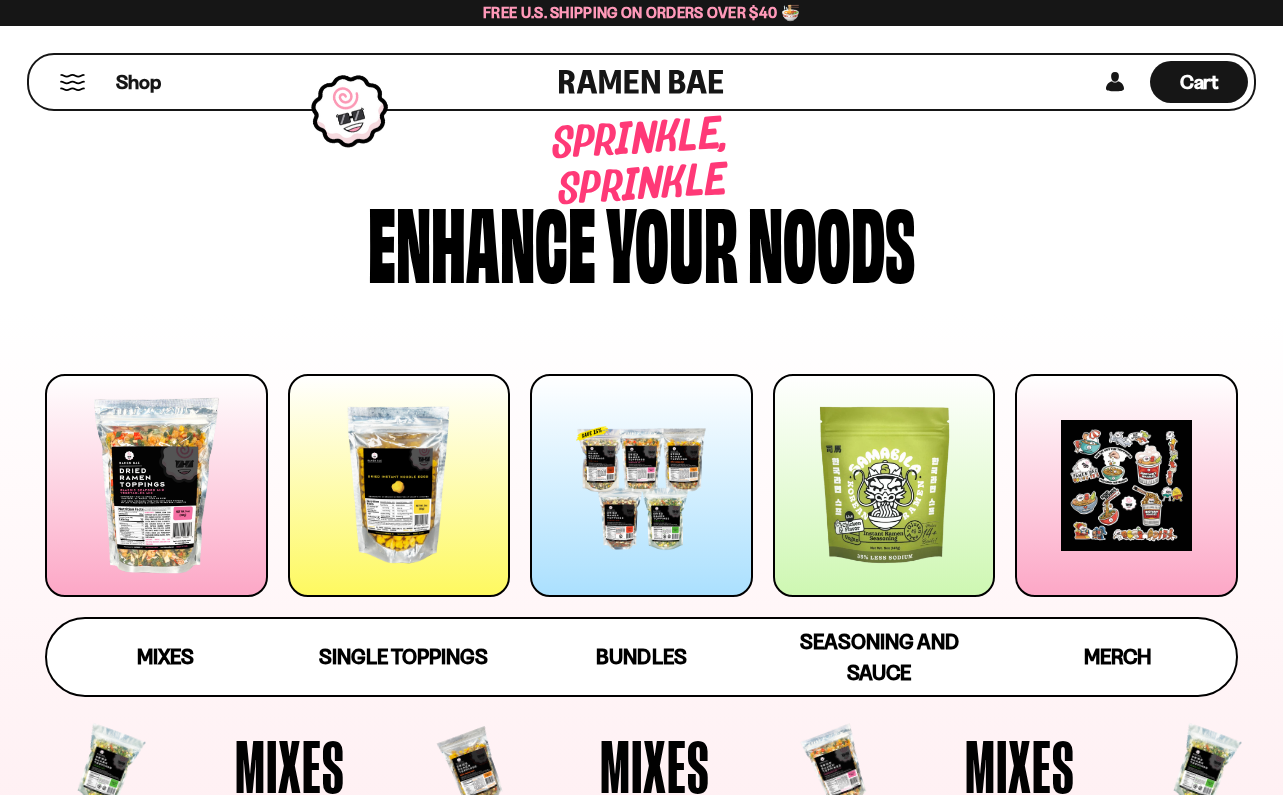 scroll, scrollTop: 0, scrollLeft: 0, axis: both 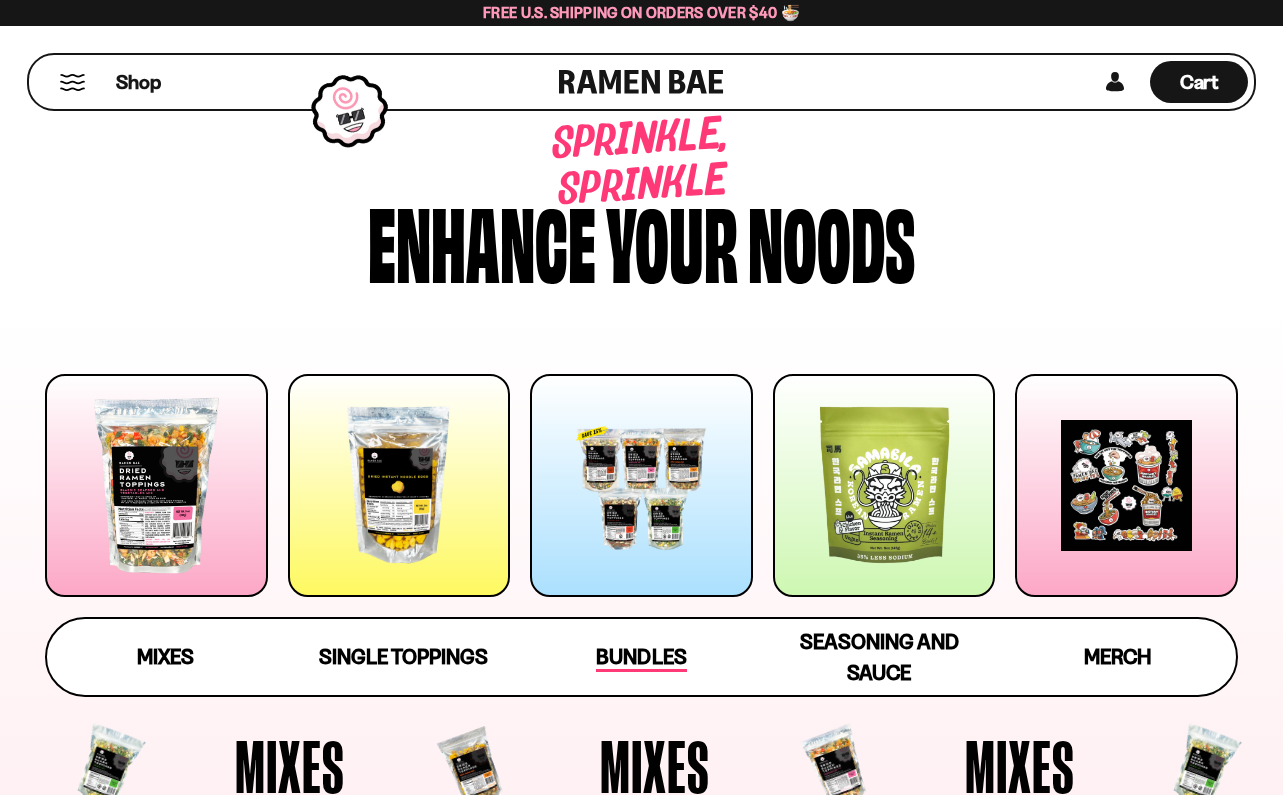 click on "Bundles" at bounding box center (641, 658) 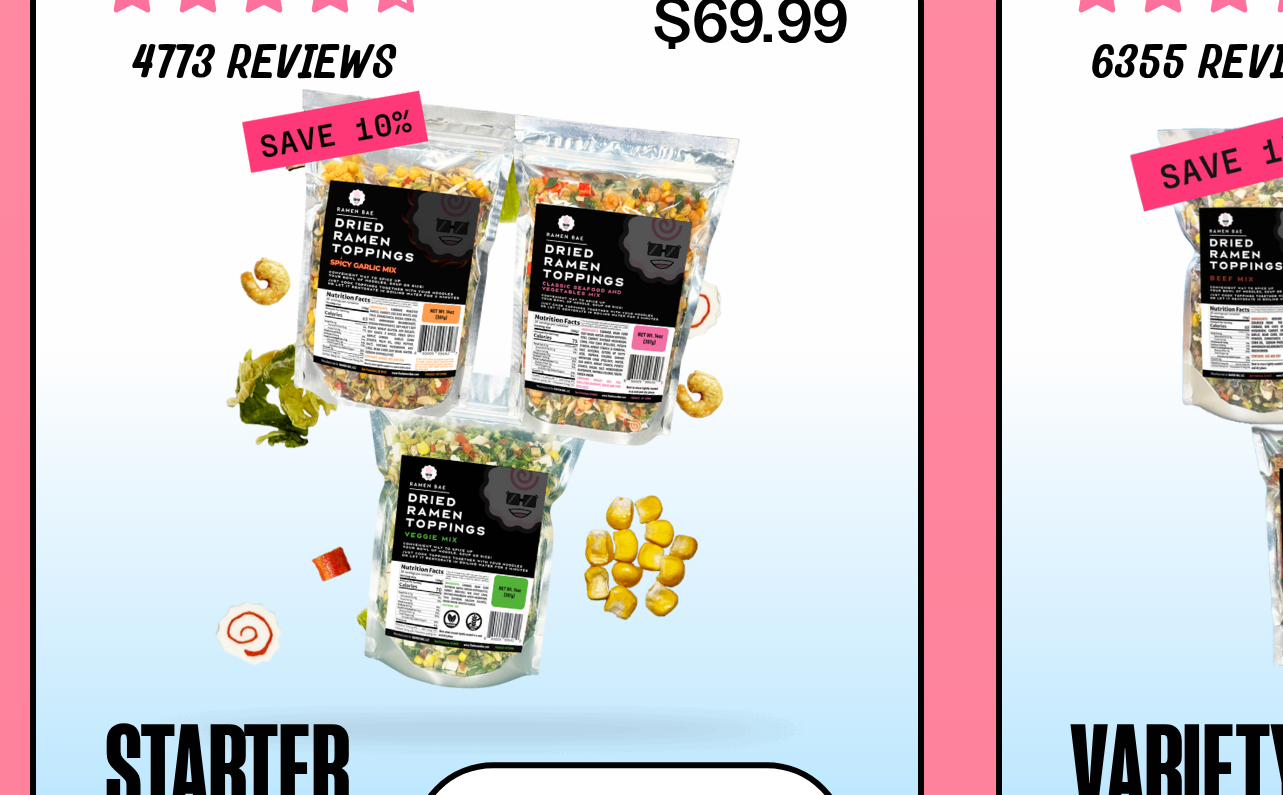 scroll, scrollTop: 3946, scrollLeft: 0, axis: vertical 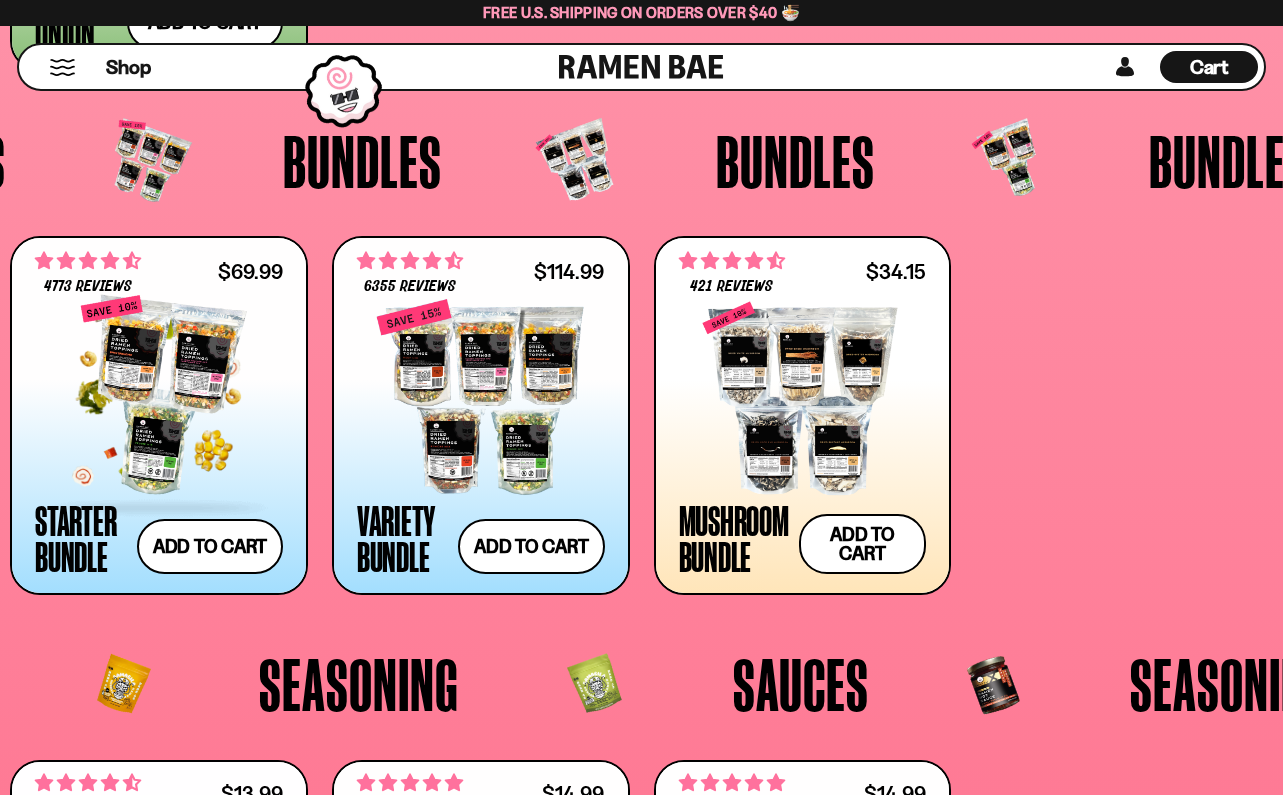 click at bounding box center [159, 508] 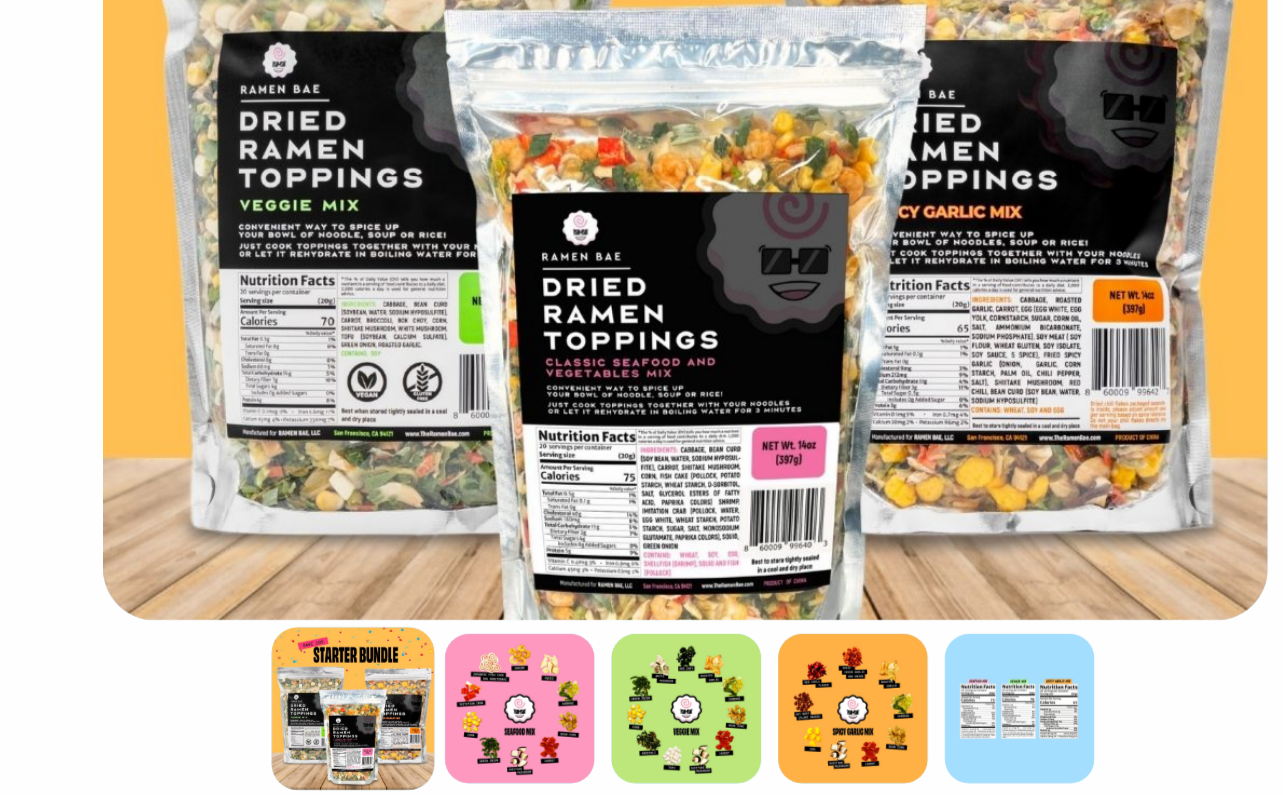 scroll, scrollTop: 191, scrollLeft: 0, axis: vertical 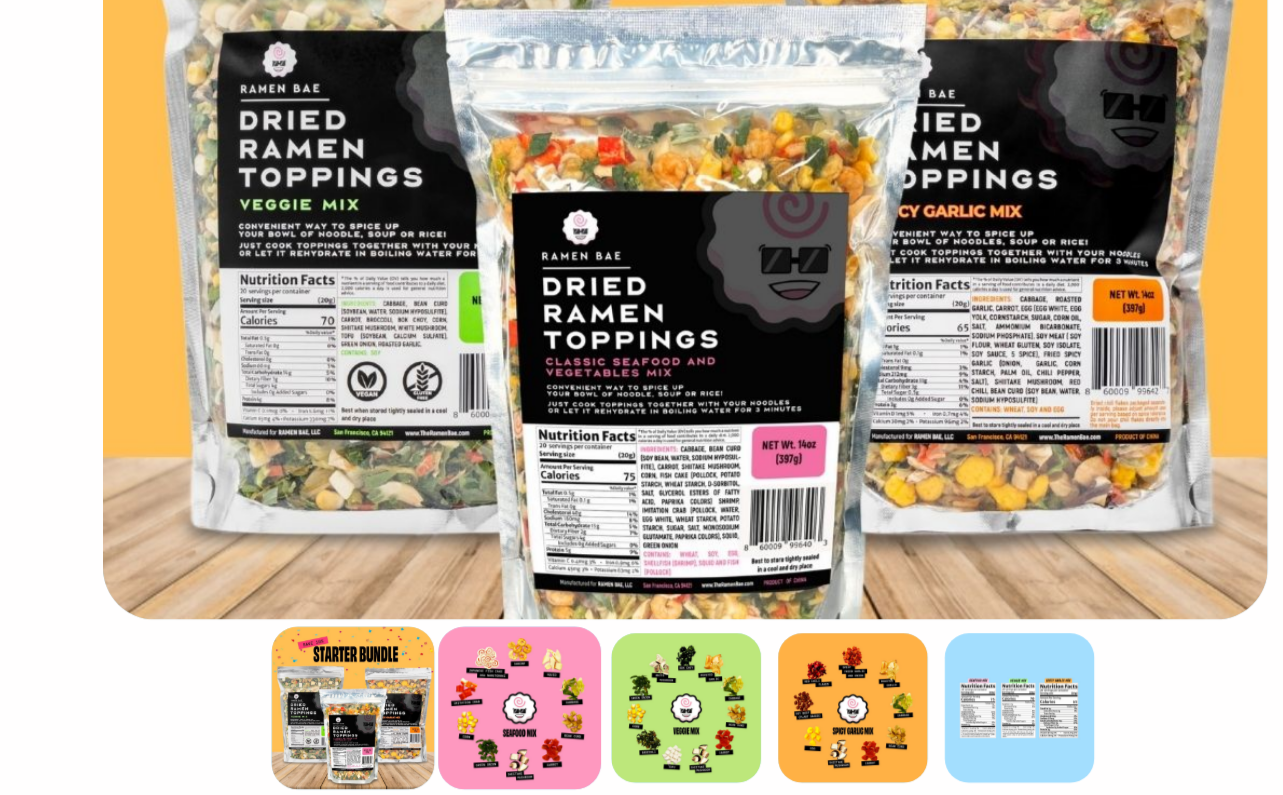 click at bounding box center [302, 744] 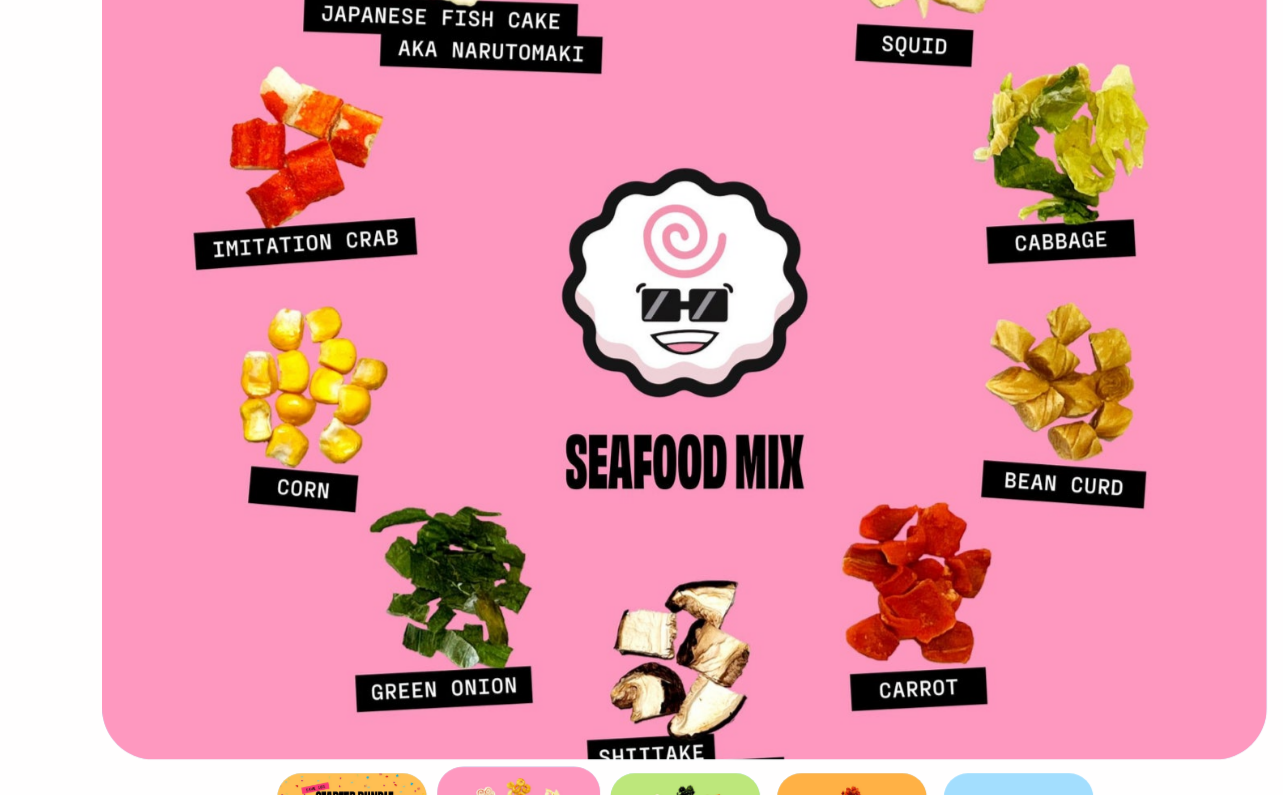 scroll, scrollTop: 223, scrollLeft: 0, axis: vertical 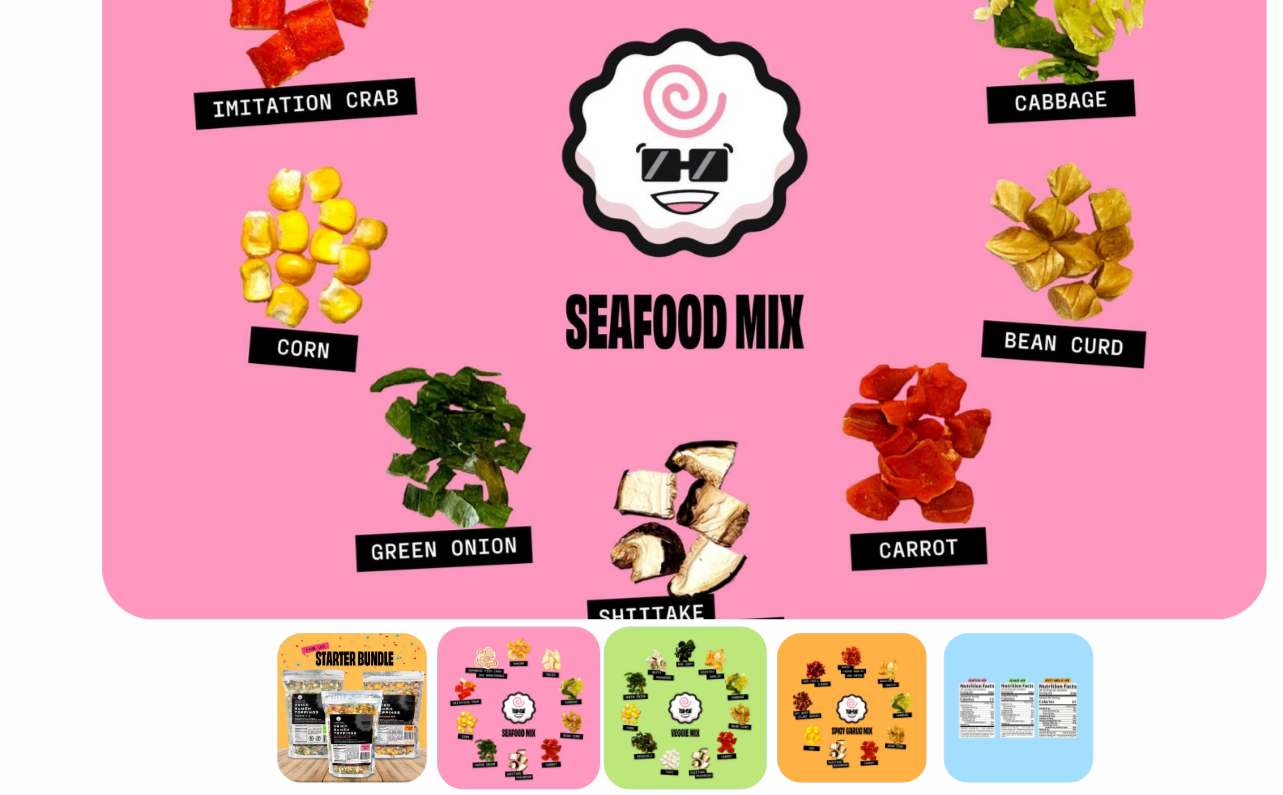 click at bounding box center [399, 744] 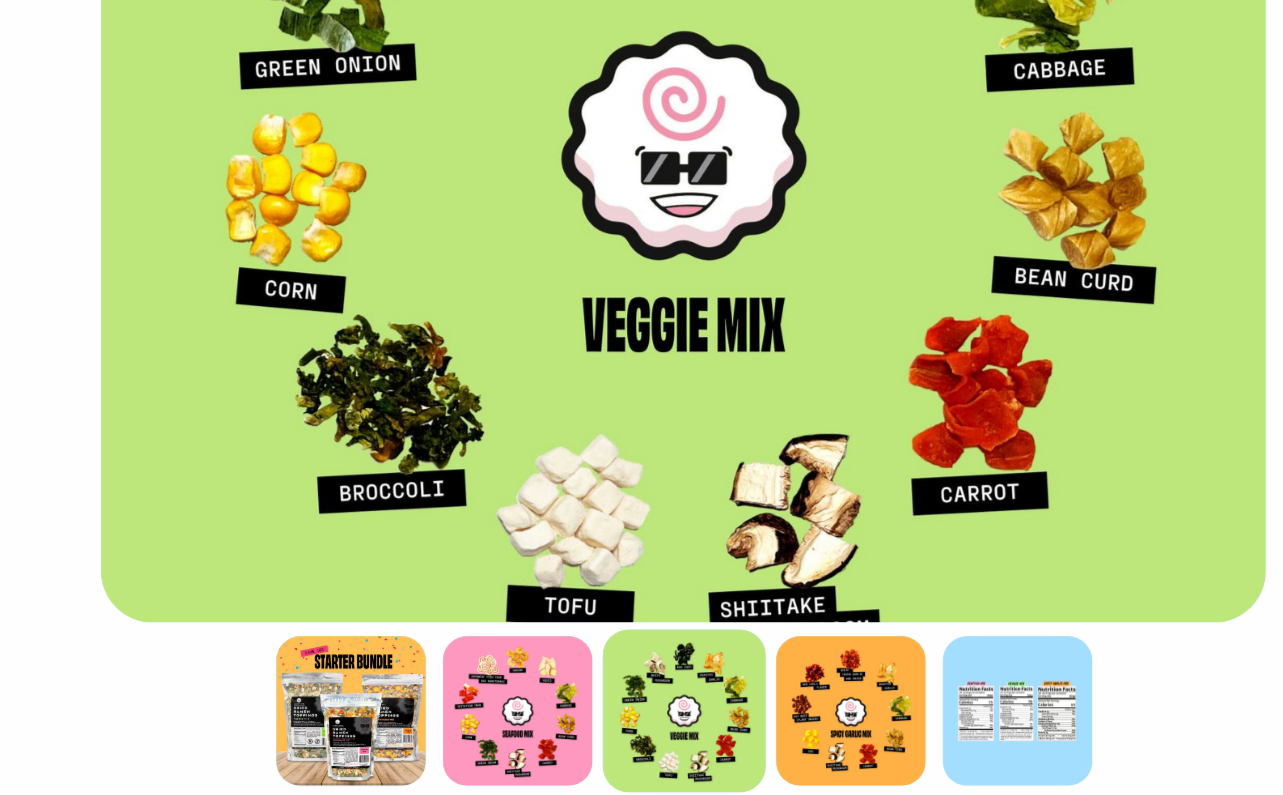 scroll, scrollTop: 266, scrollLeft: 0, axis: vertical 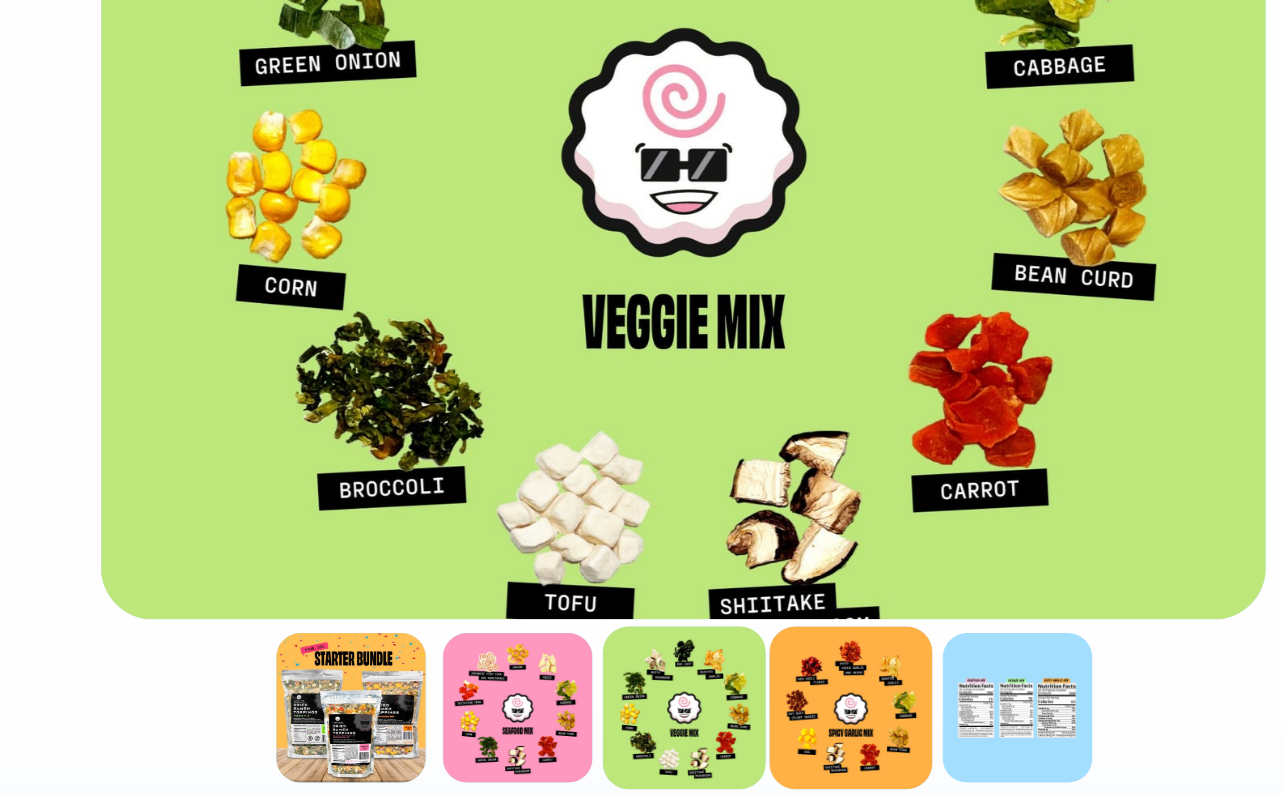 click at bounding box center (496, 744) 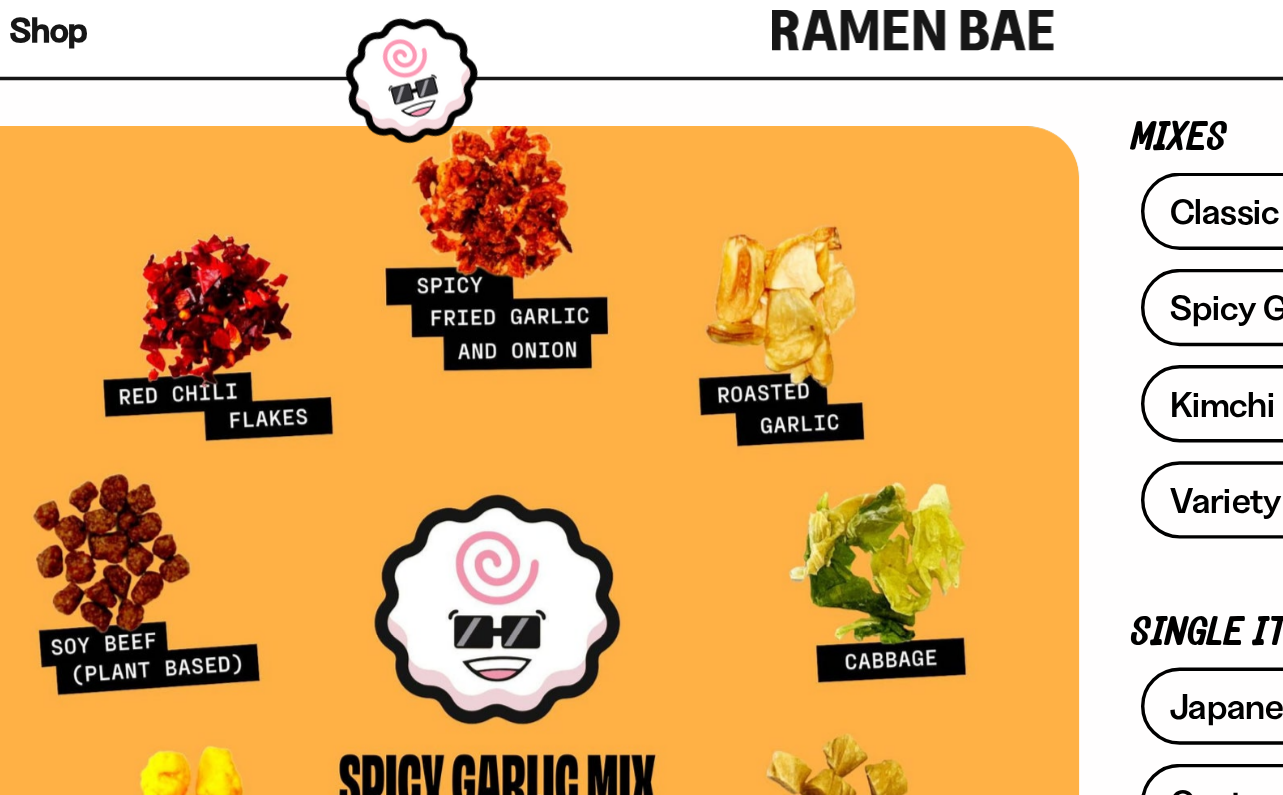 scroll, scrollTop: 79, scrollLeft: 0, axis: vertical 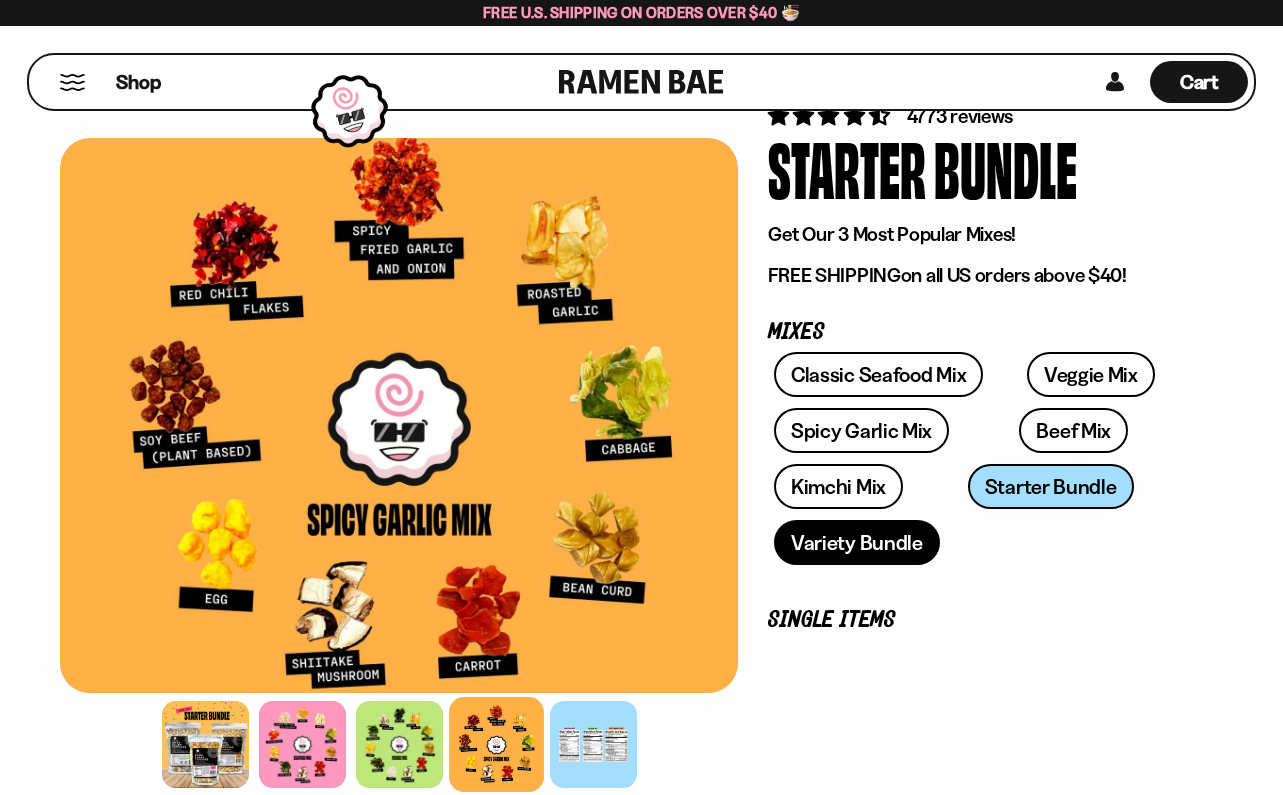 click on "Variety Bundle" at bounding box center (857, 542) 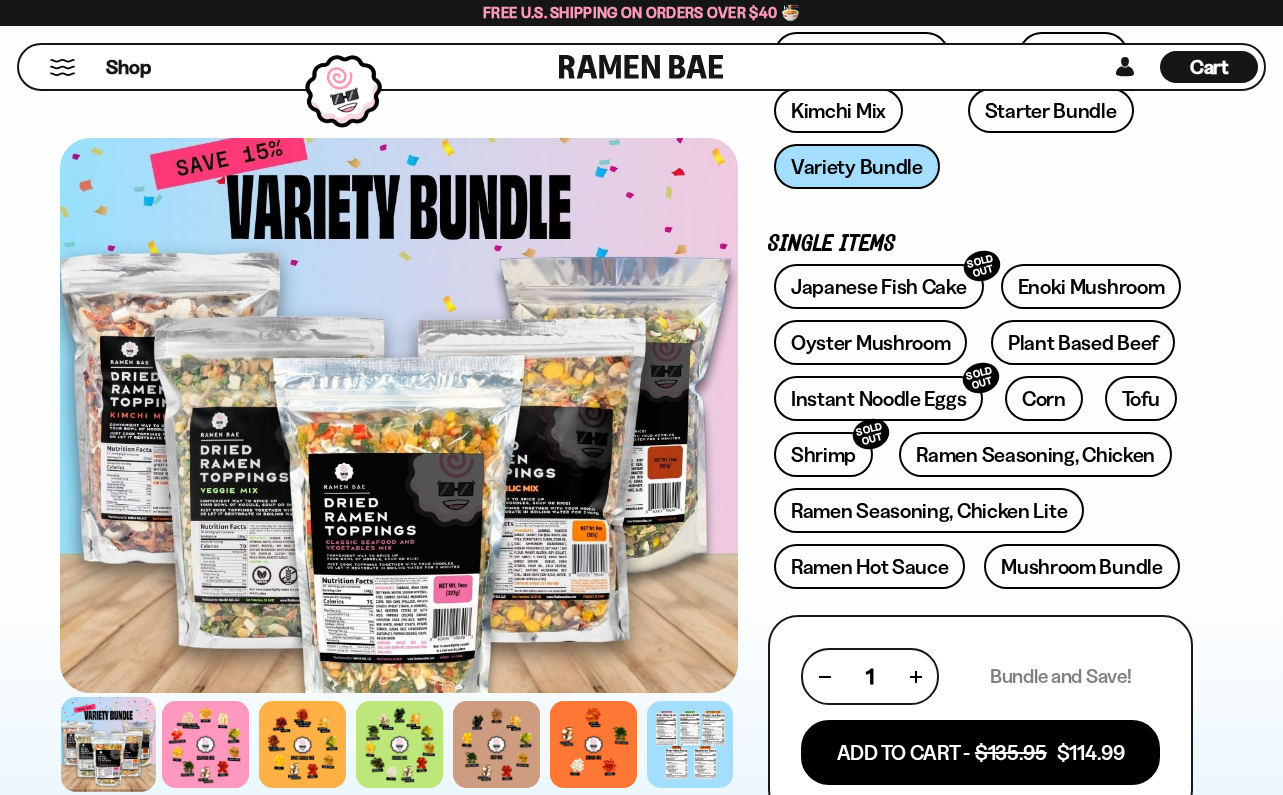 scroll, scrollTop: 480, scrollLeft: 0, axis: vertical 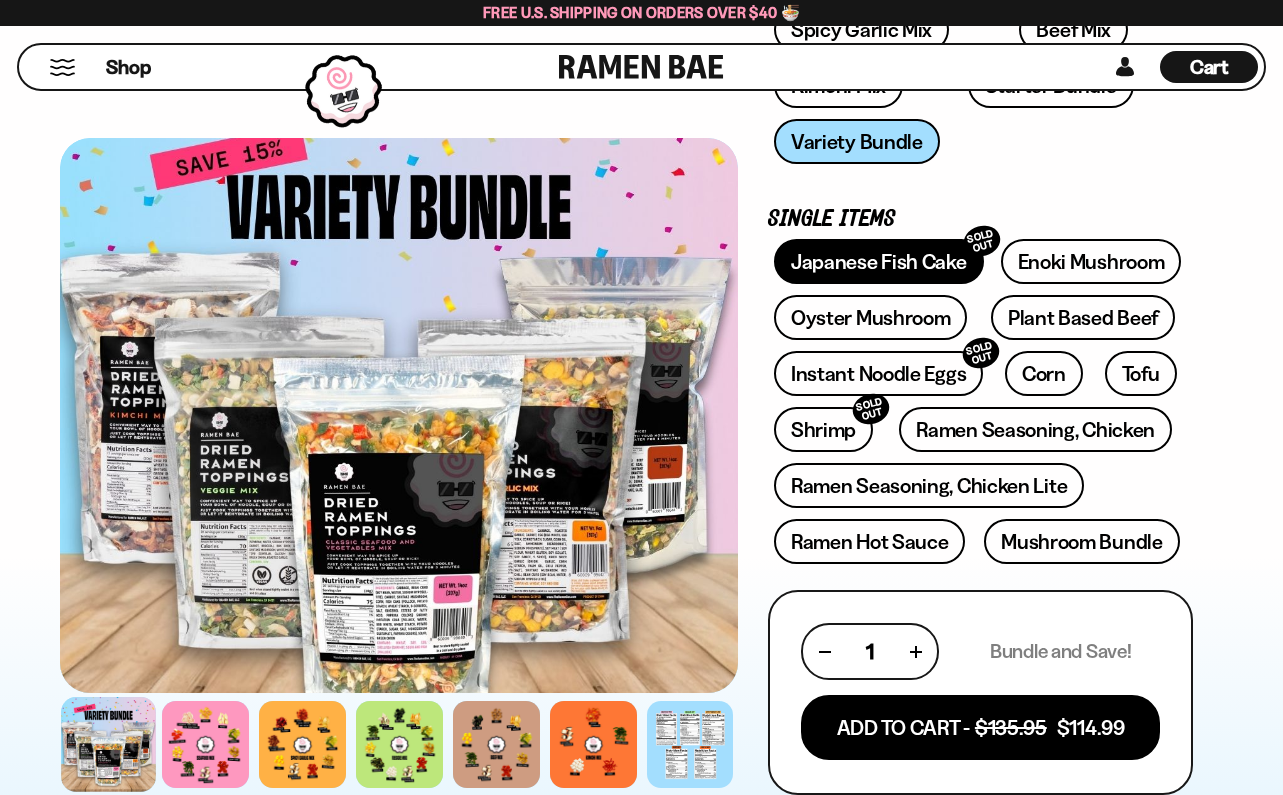 click on "Japanese Fish Cake
SOLD OUT" at bounding box center (879, 261) 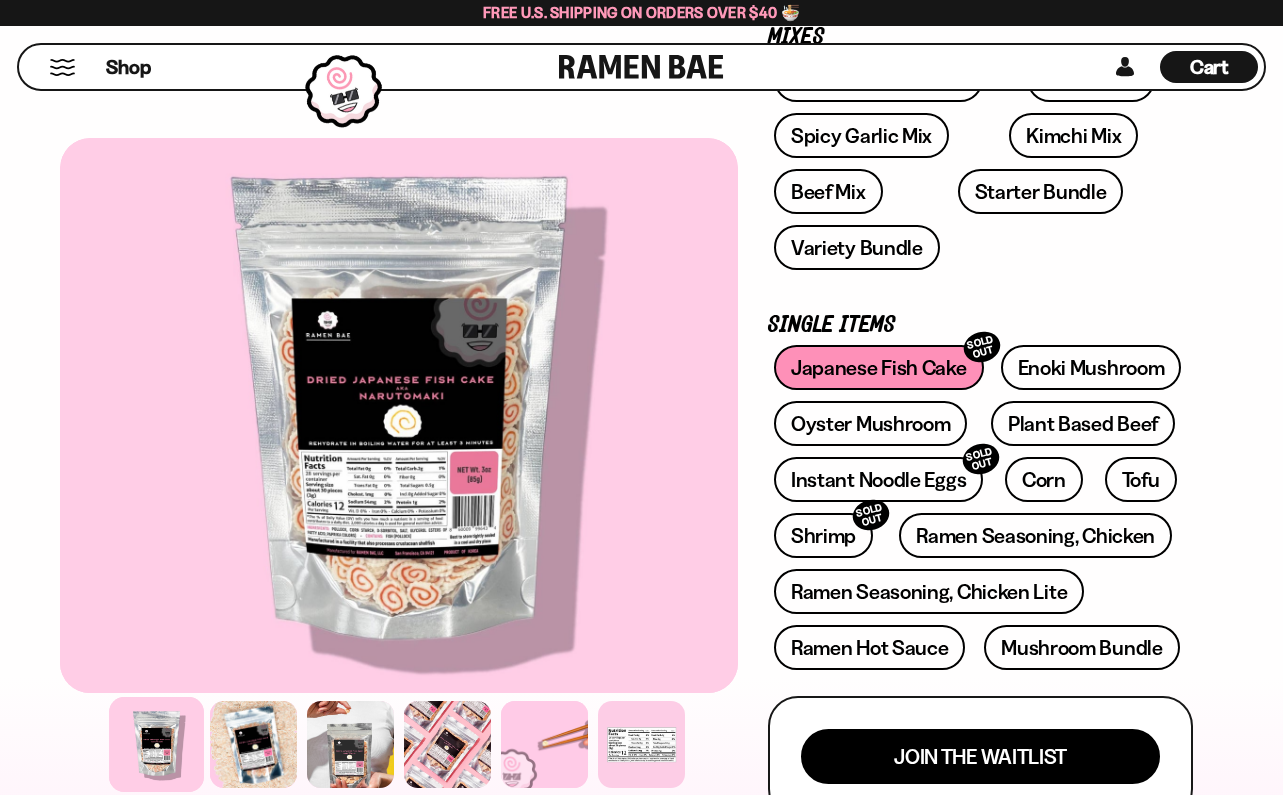 scroll, scrollTop: 392, scrollLeft: 0, axis: vertical 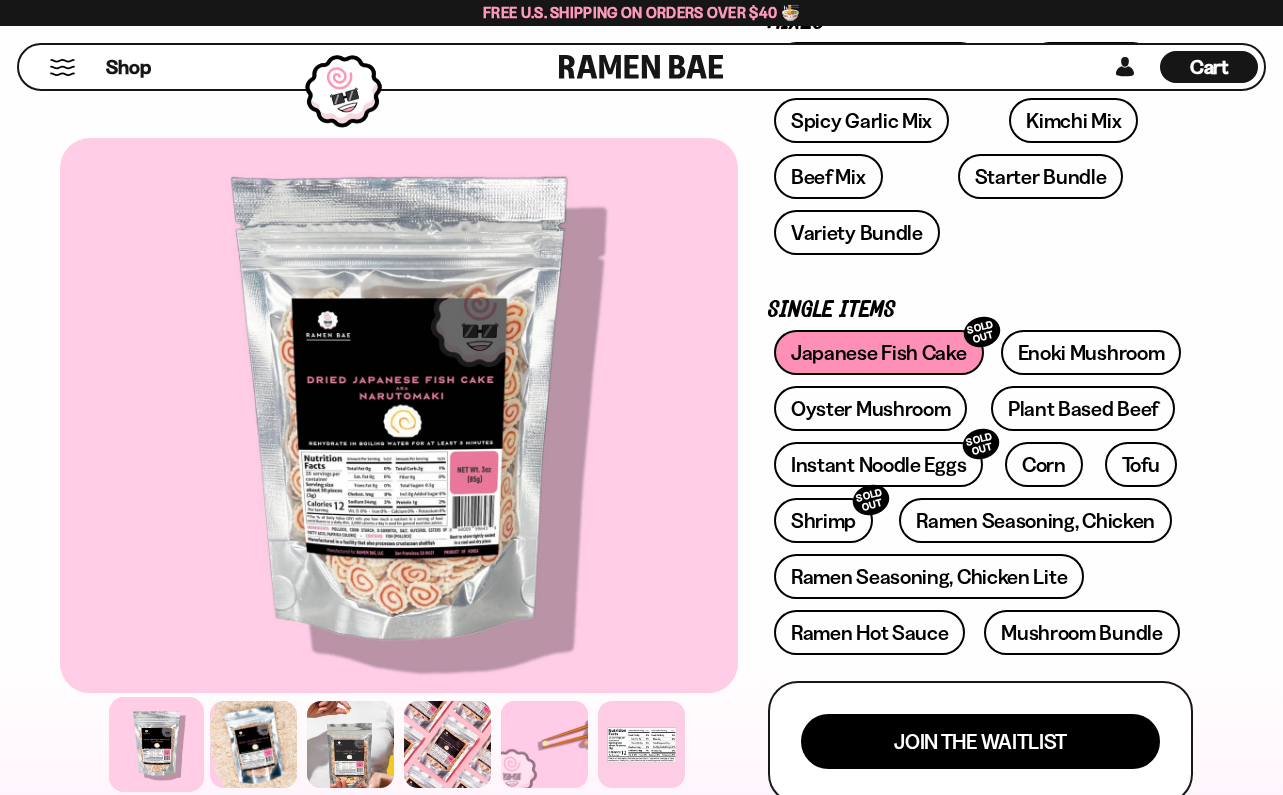click on "Japanese Fish Cake
SOLD OUT
Enoki Mushroom
Oyster Mushroom
Plant Based Beef
SOLD OUT SOLD OUT" at bounding box center [980, 498] 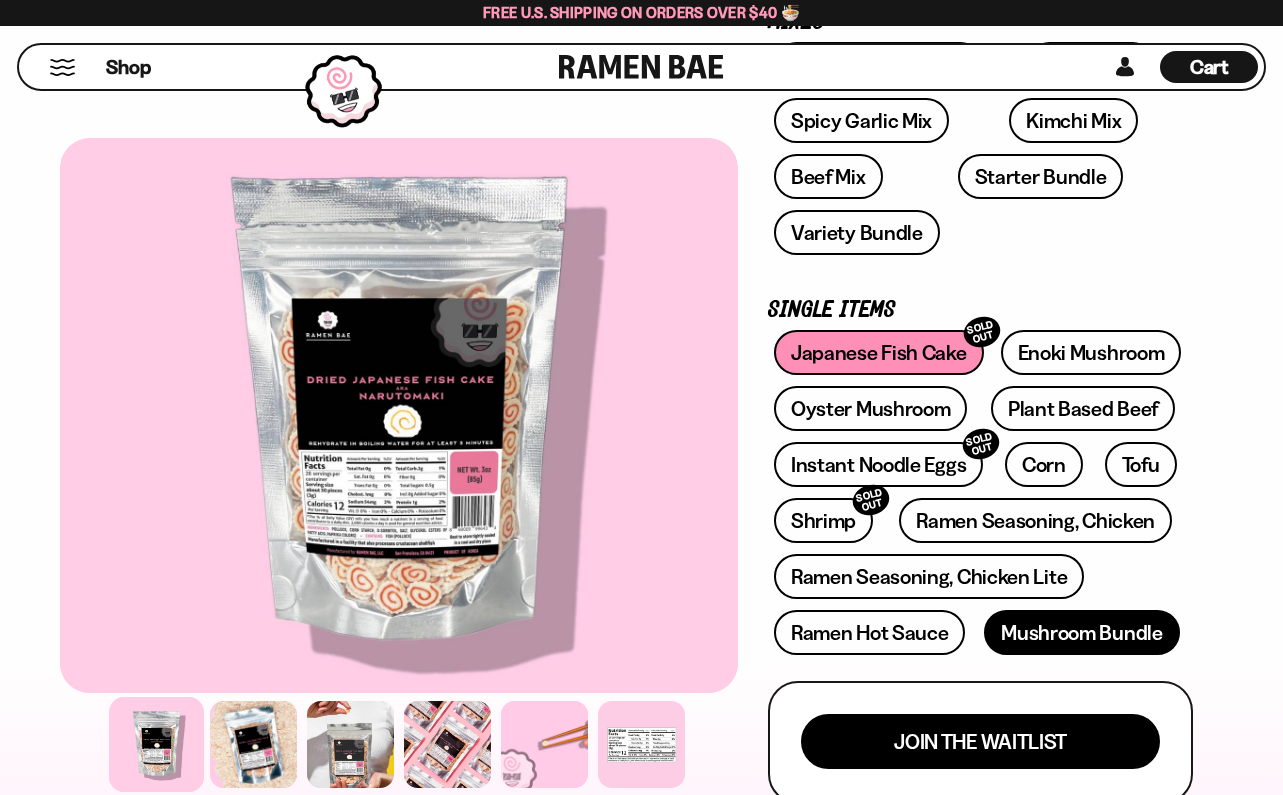 click on "Mushroom Bundle" at bounding box center (1082, 632) 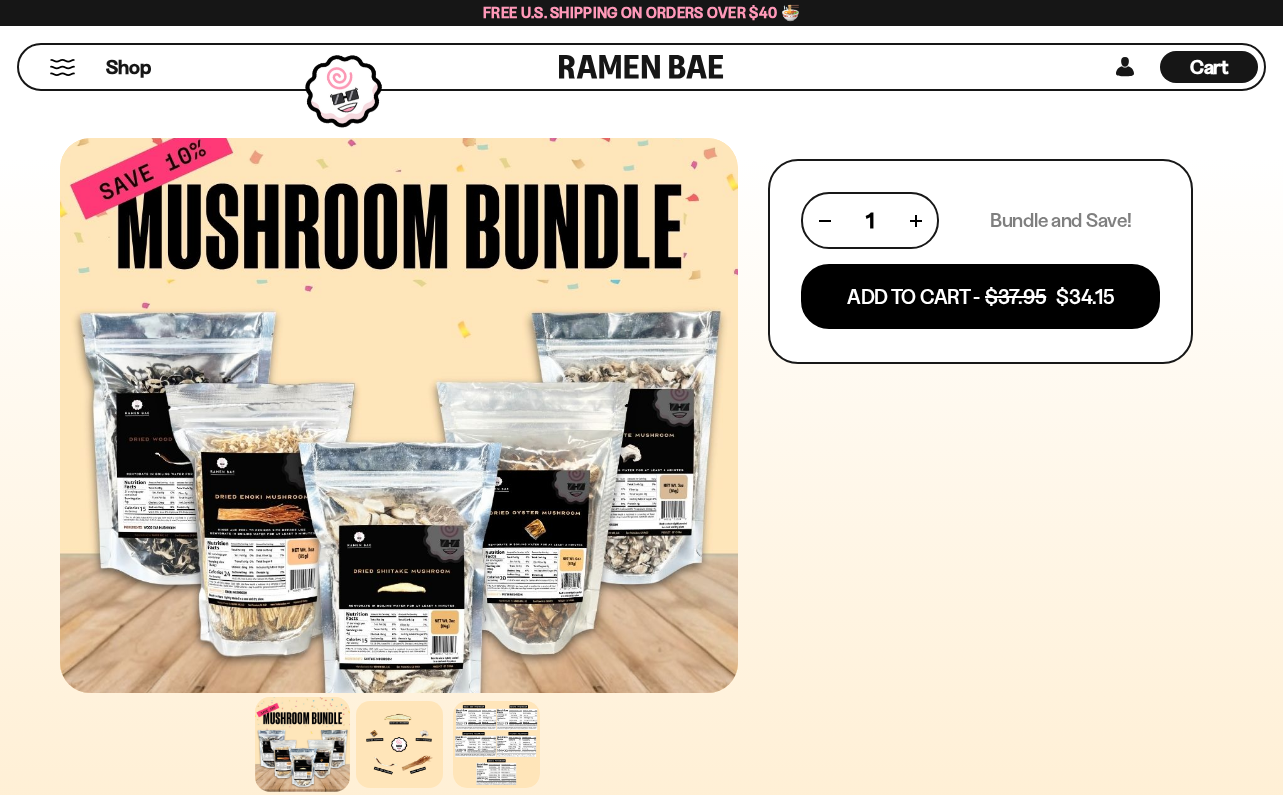 scroll, scrollTop: 1039, scrollLeft: 0, axis: vertical 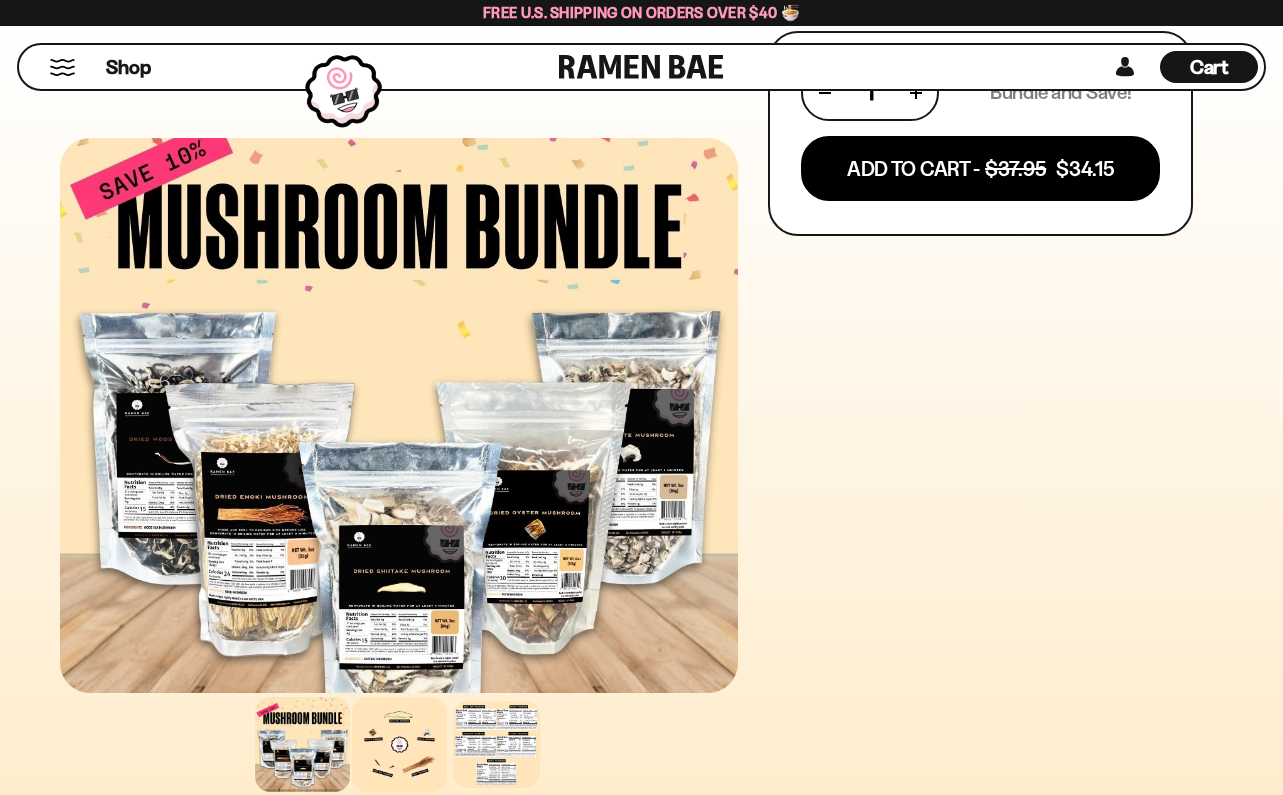 click at bounding box center (399, 744) 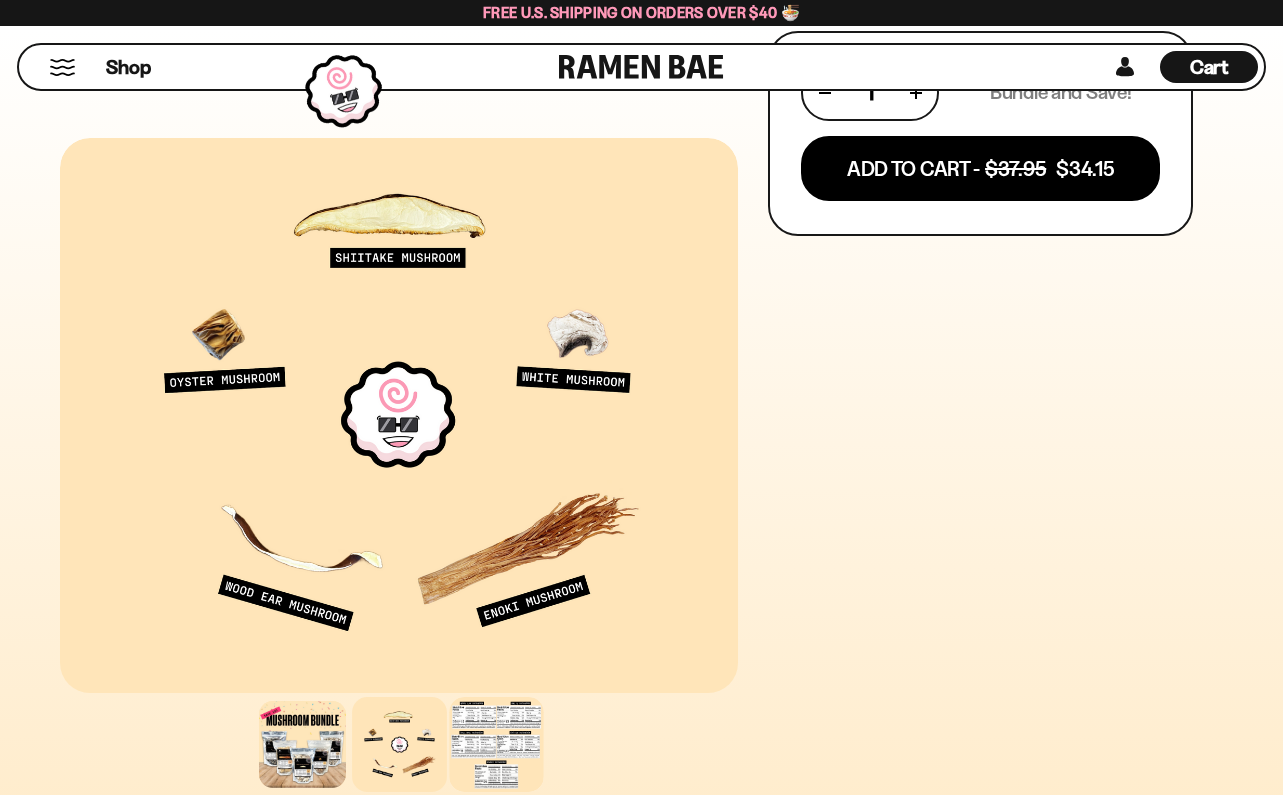 click at bounding box center [496, 744] 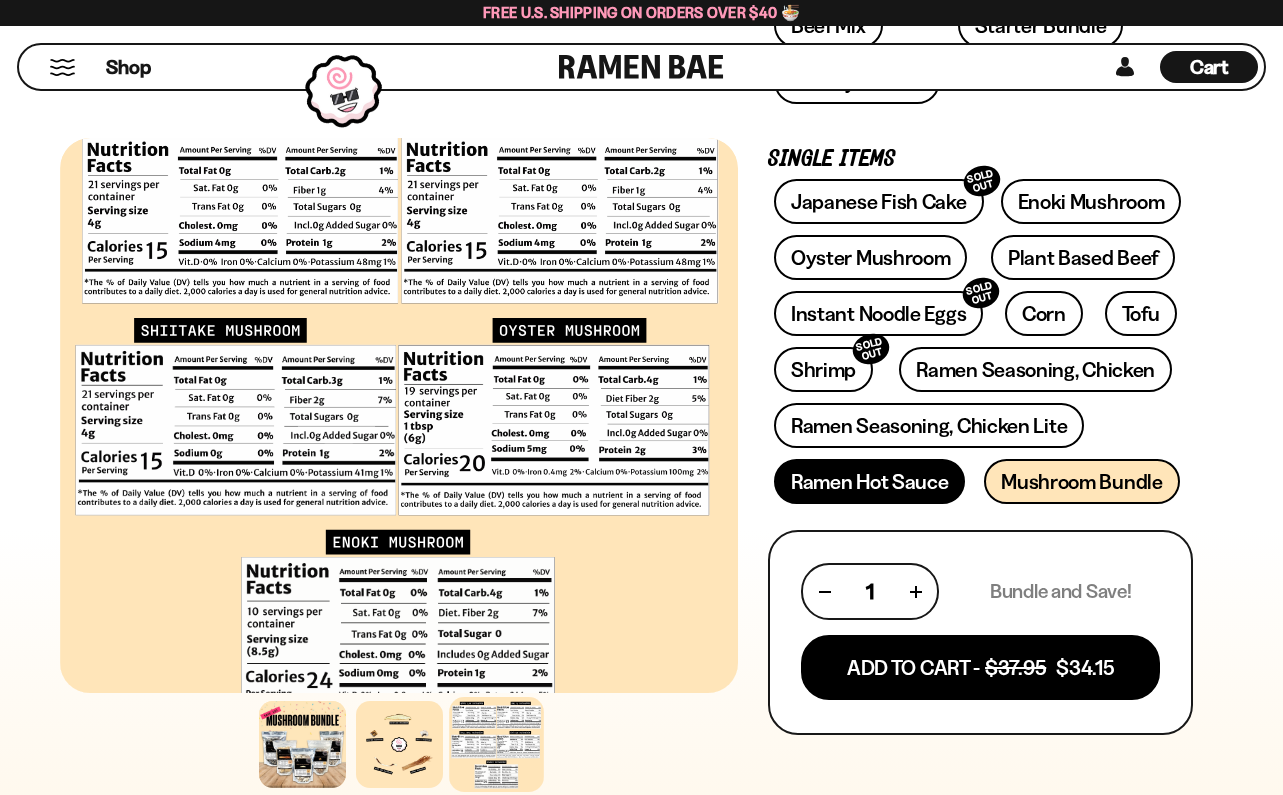scroll, scrollTop: 625, scrollLeft: 0, axis: vertical 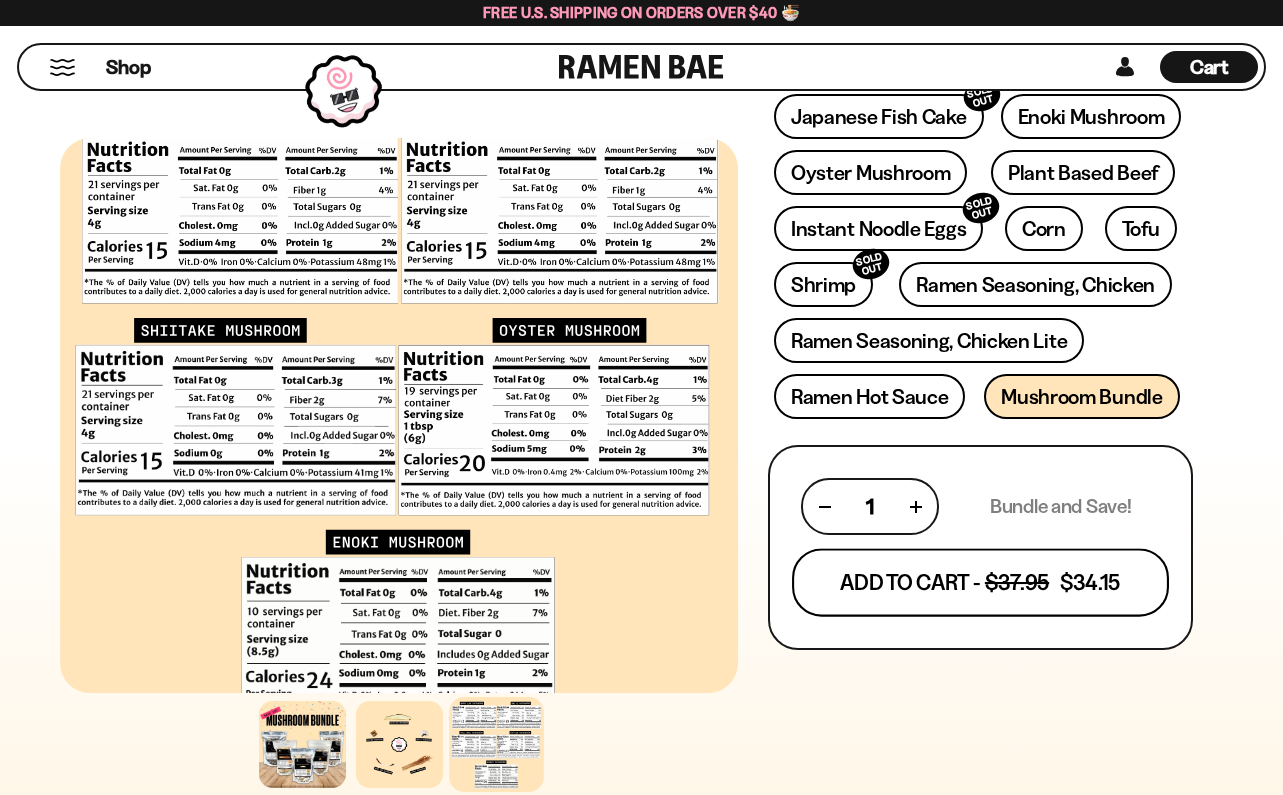 click on "Add To Cart -
$37.95
$34.15" at bounding box center [980, 583] 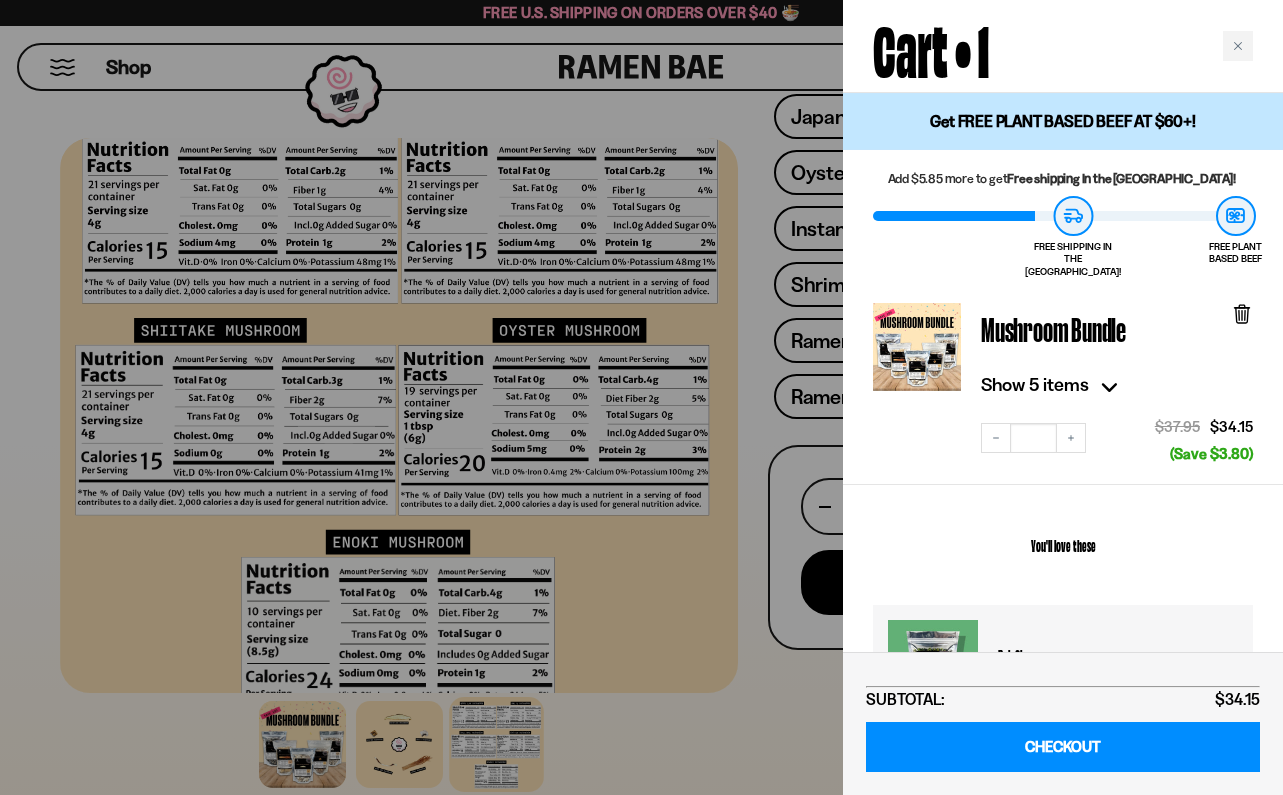 click at bounding box center (641, 397) 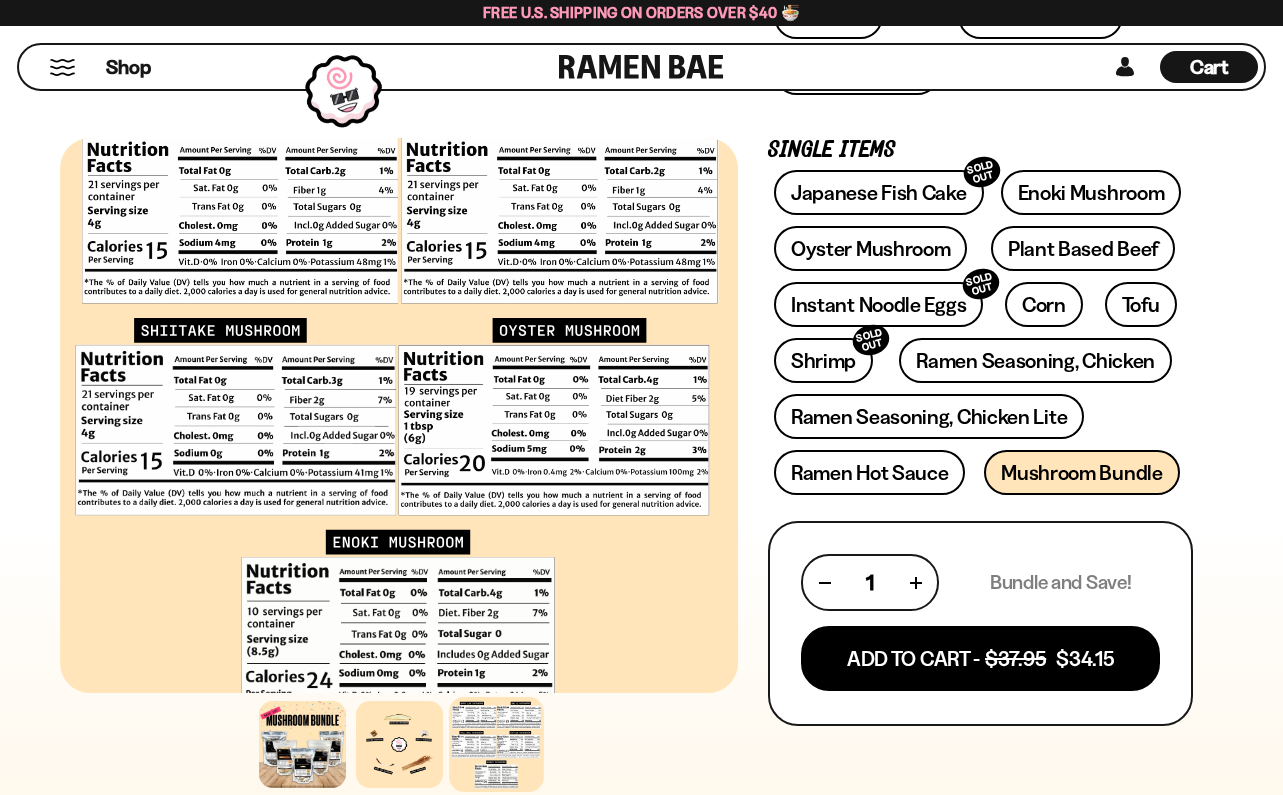 scroll, scrollTop: 538, scrollLeft: 0, axis: vertical 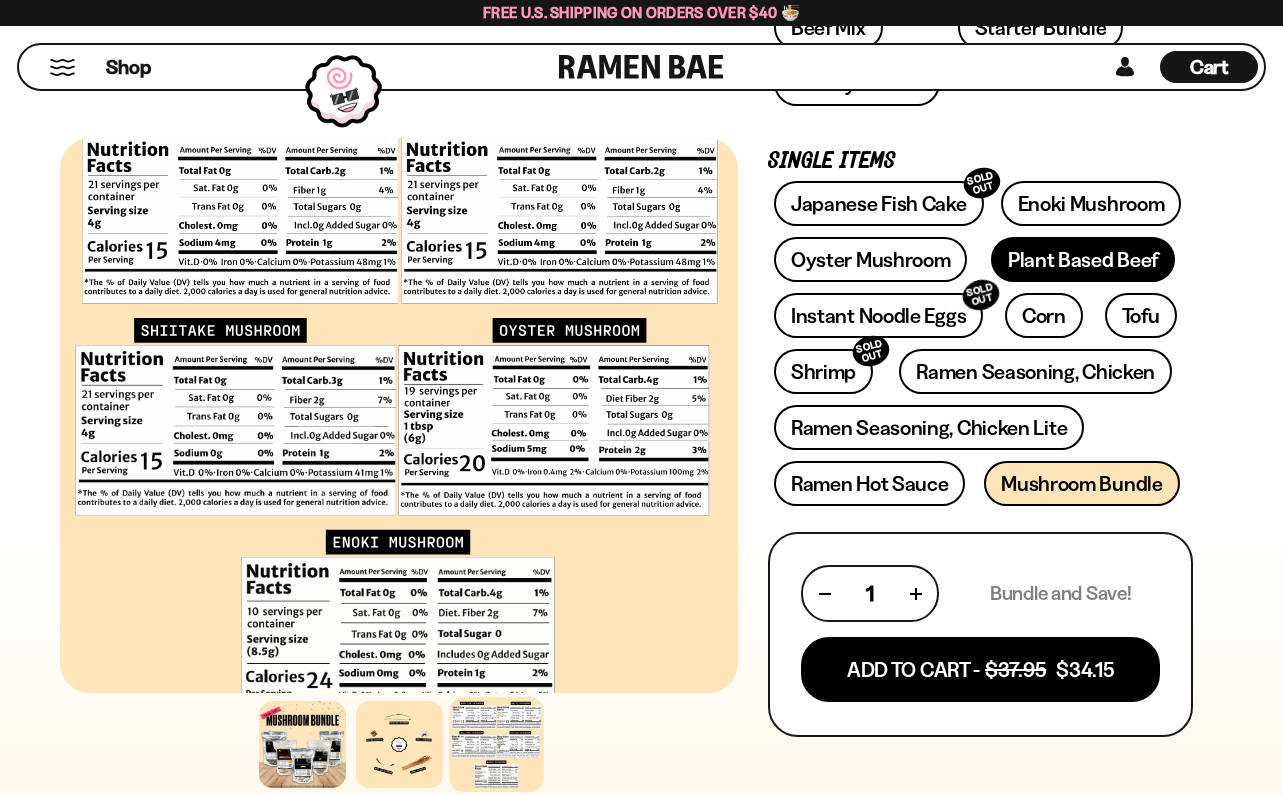 click on "Plant Based Beef" at bounding box center [1083, 259] 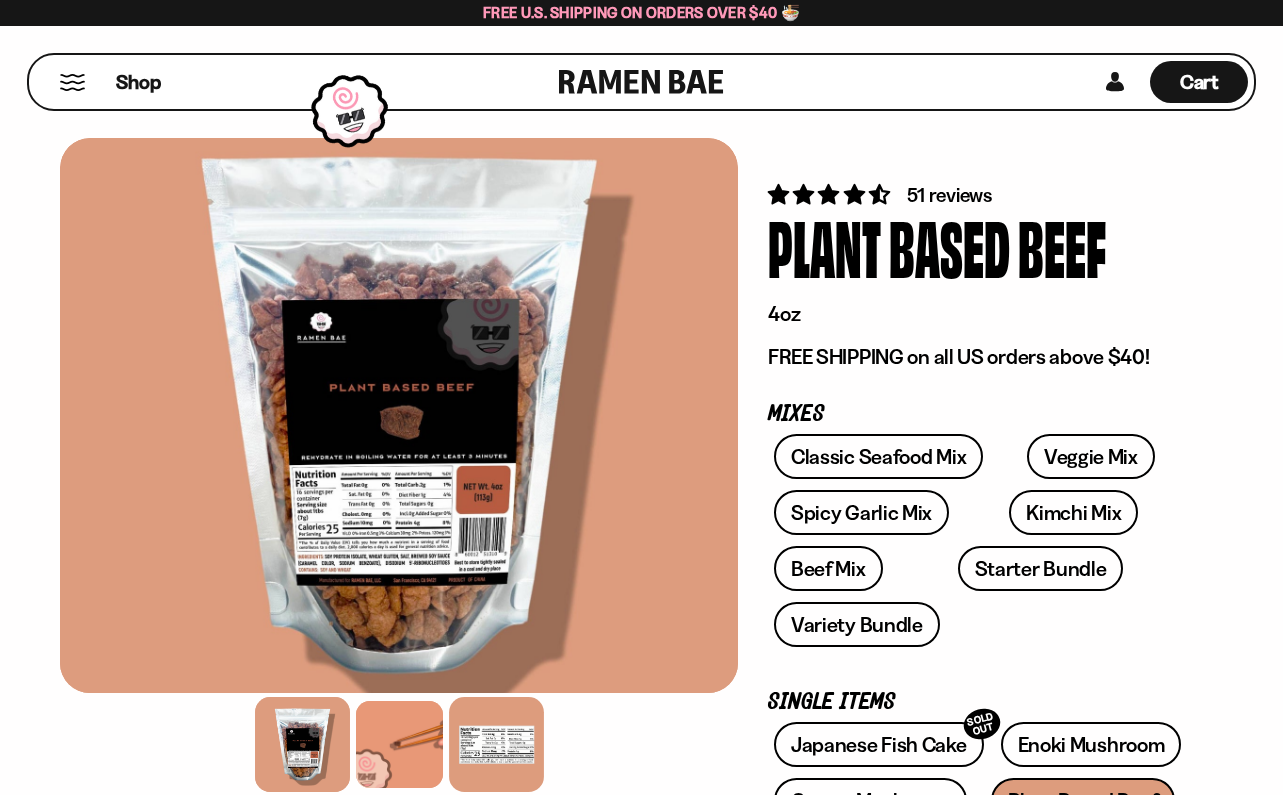 scroll, scrollTop: 0, scrollLeft: 0, axis: both 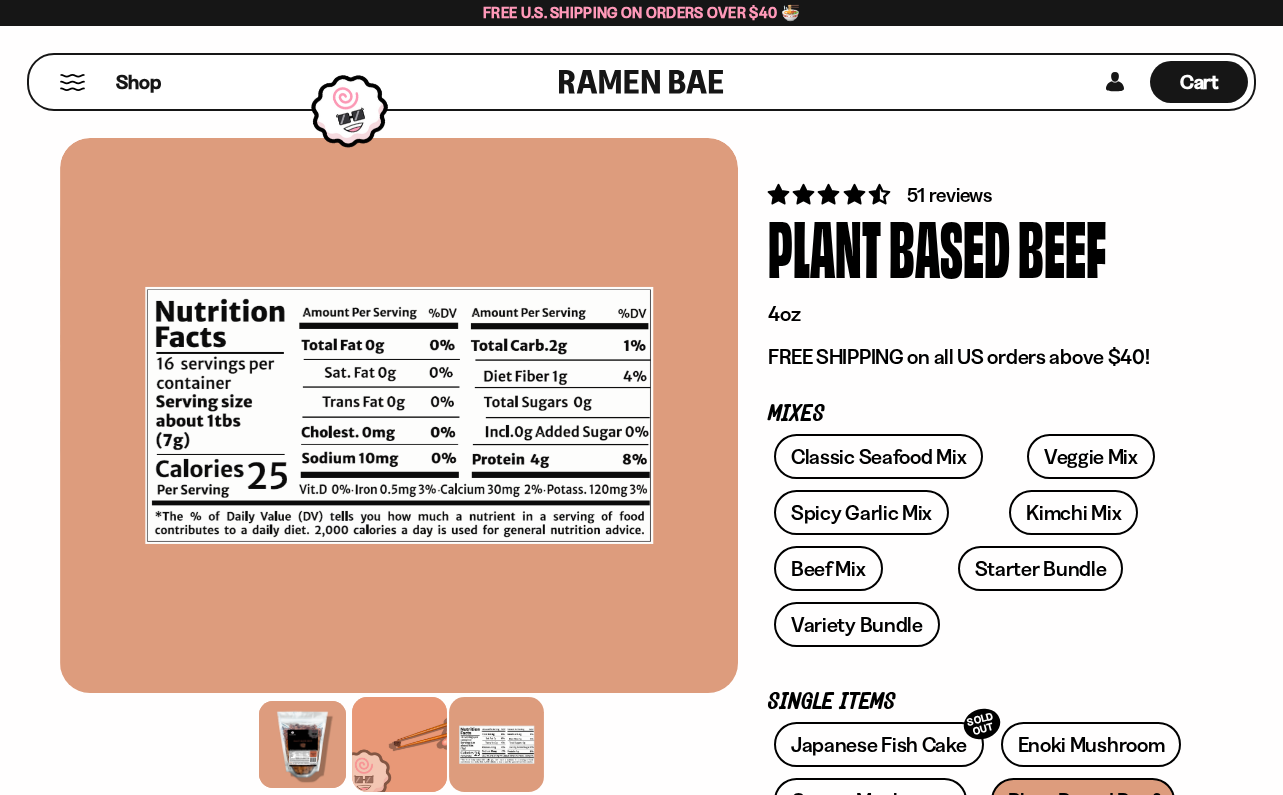 click at bounding box center [399, 744] 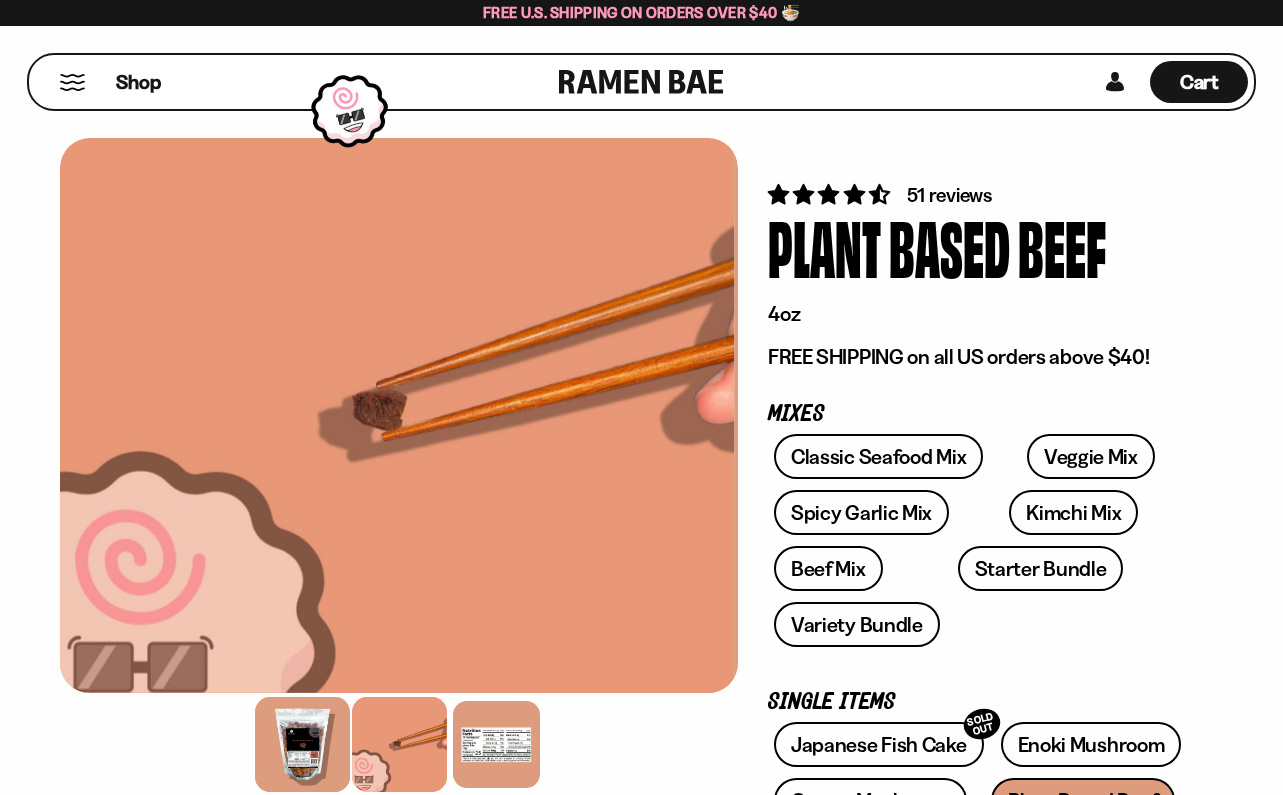 click at bounding box center [302, 744] 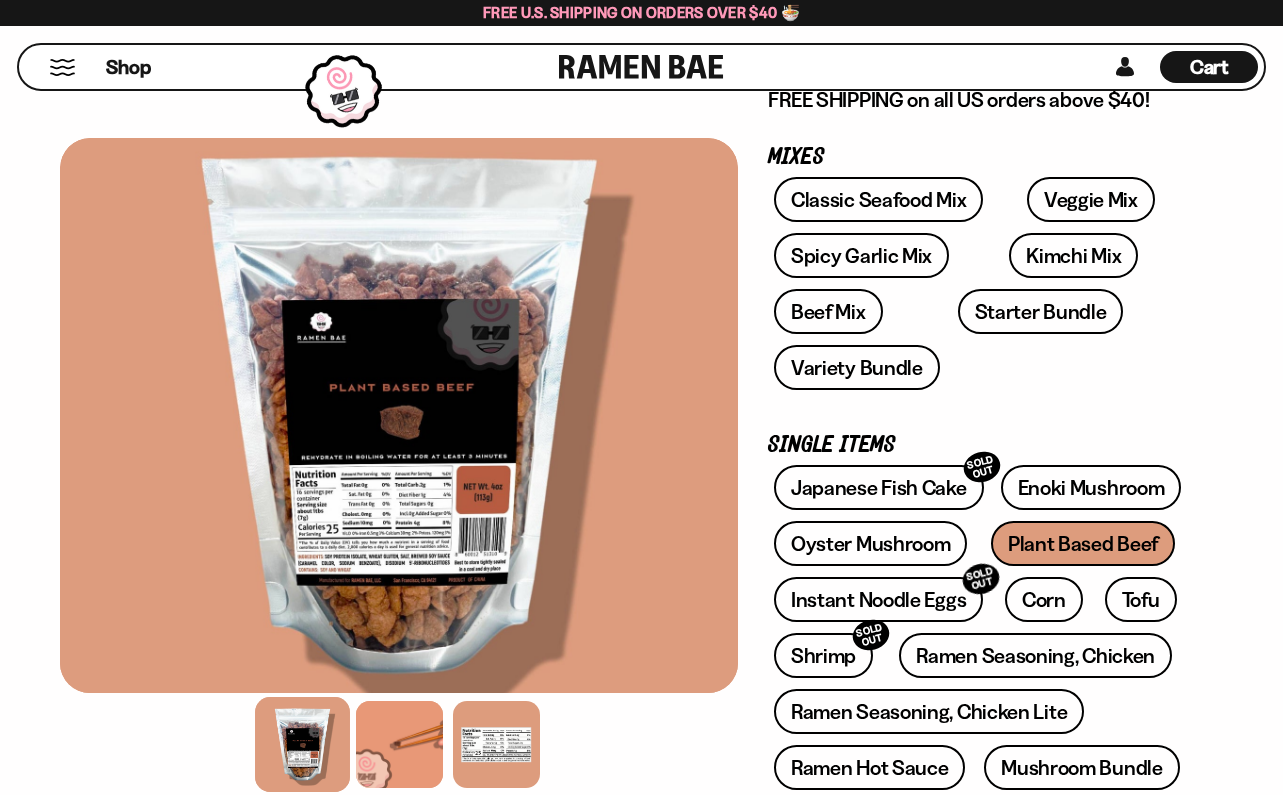 scroll, scrollTop: 261, scrollLeft: 0, axis: vertical 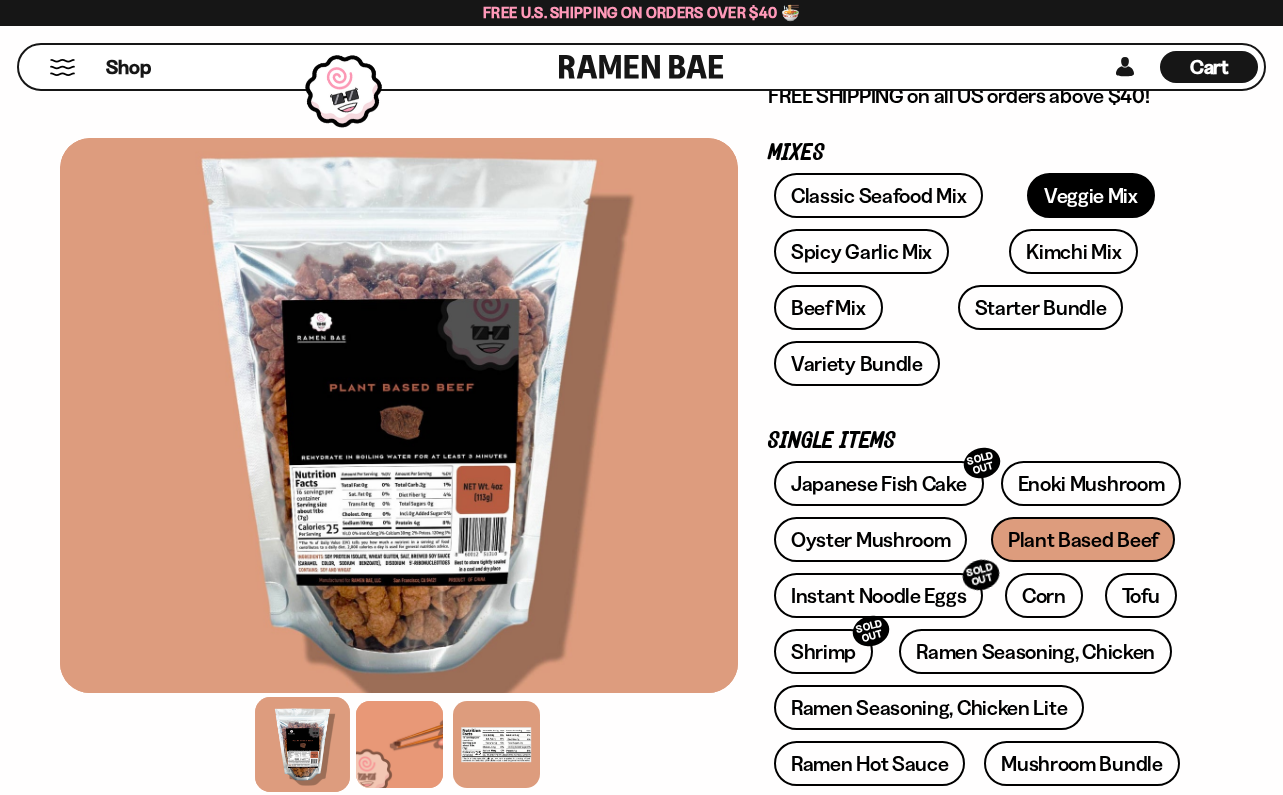 click on "Veggie Mix" at bounding box center (1091, 195) 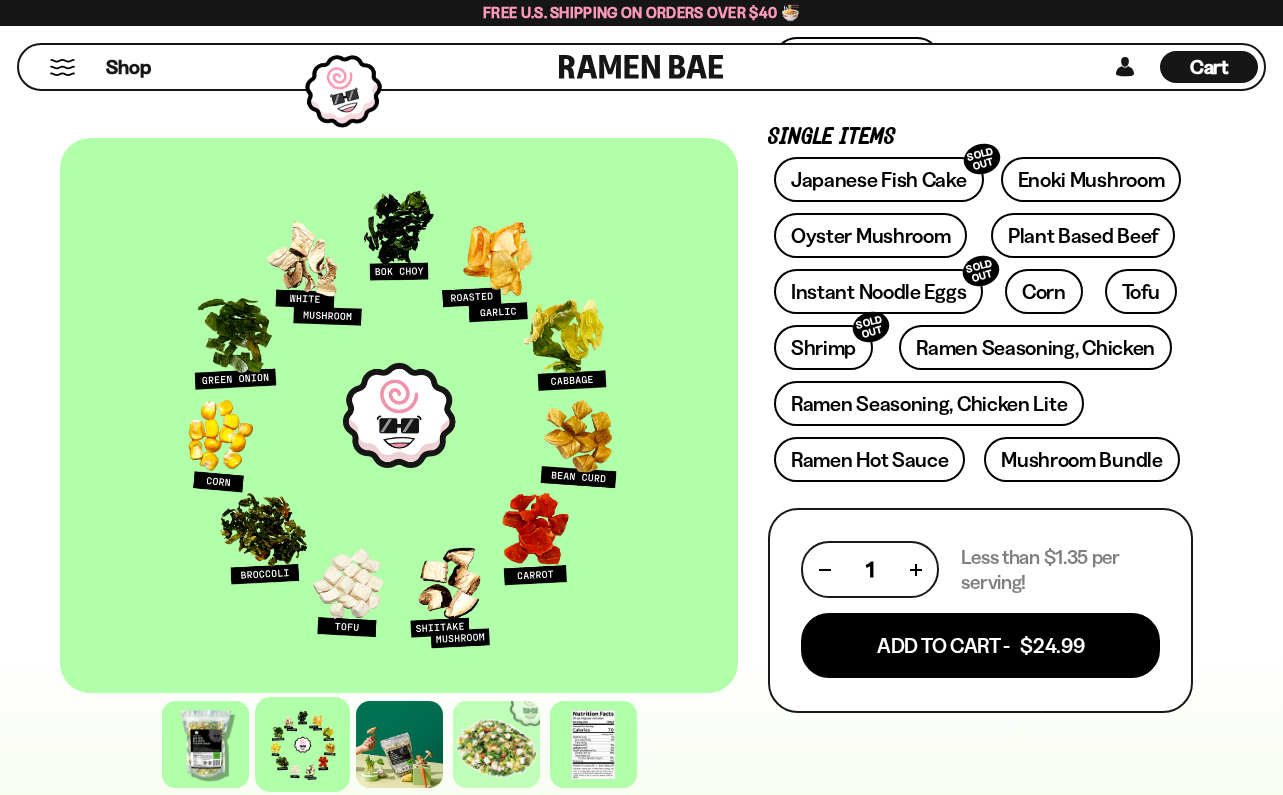 scroll, scrollTop: 578, scrollLeft: 0, axis: vertical 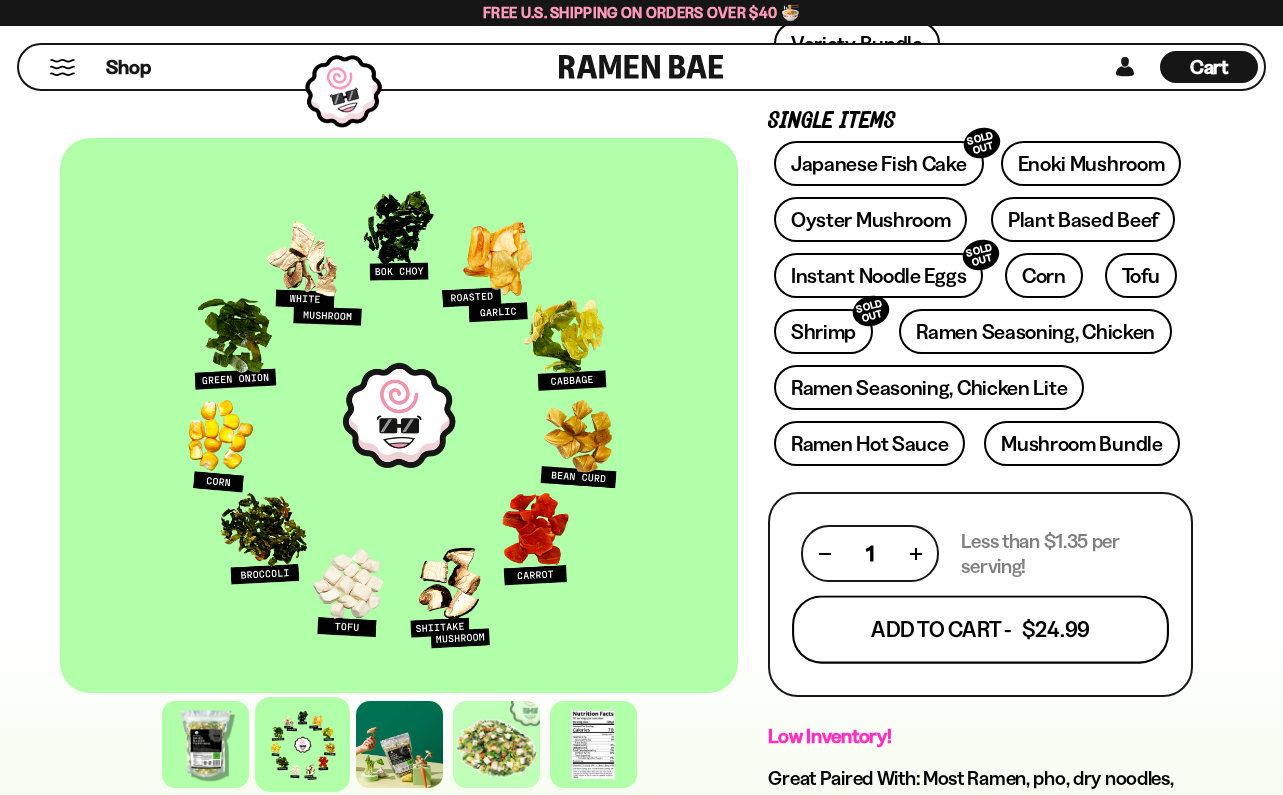 click on "Add To Cart -
$24.99" at bounding box center [980, 630] 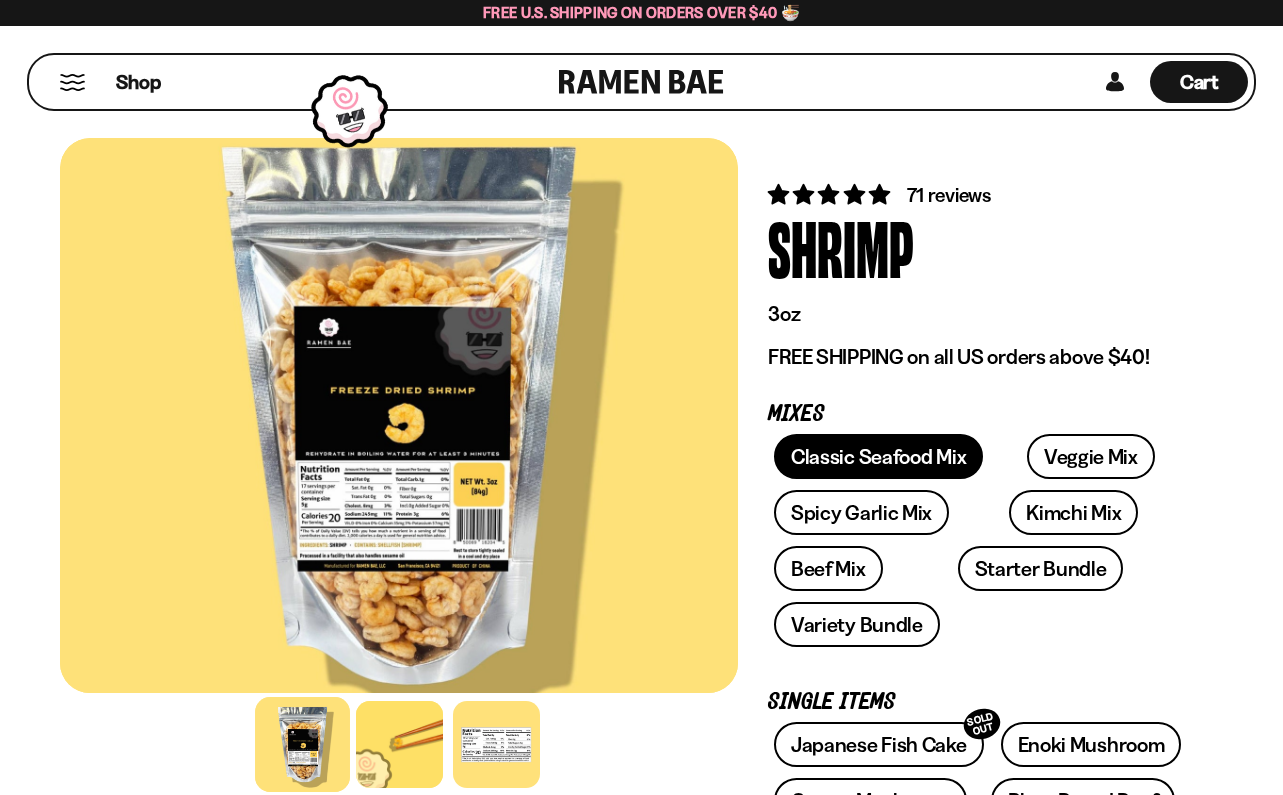 scroll, scrollTop: 0, scrollLeft: 0, axis: both 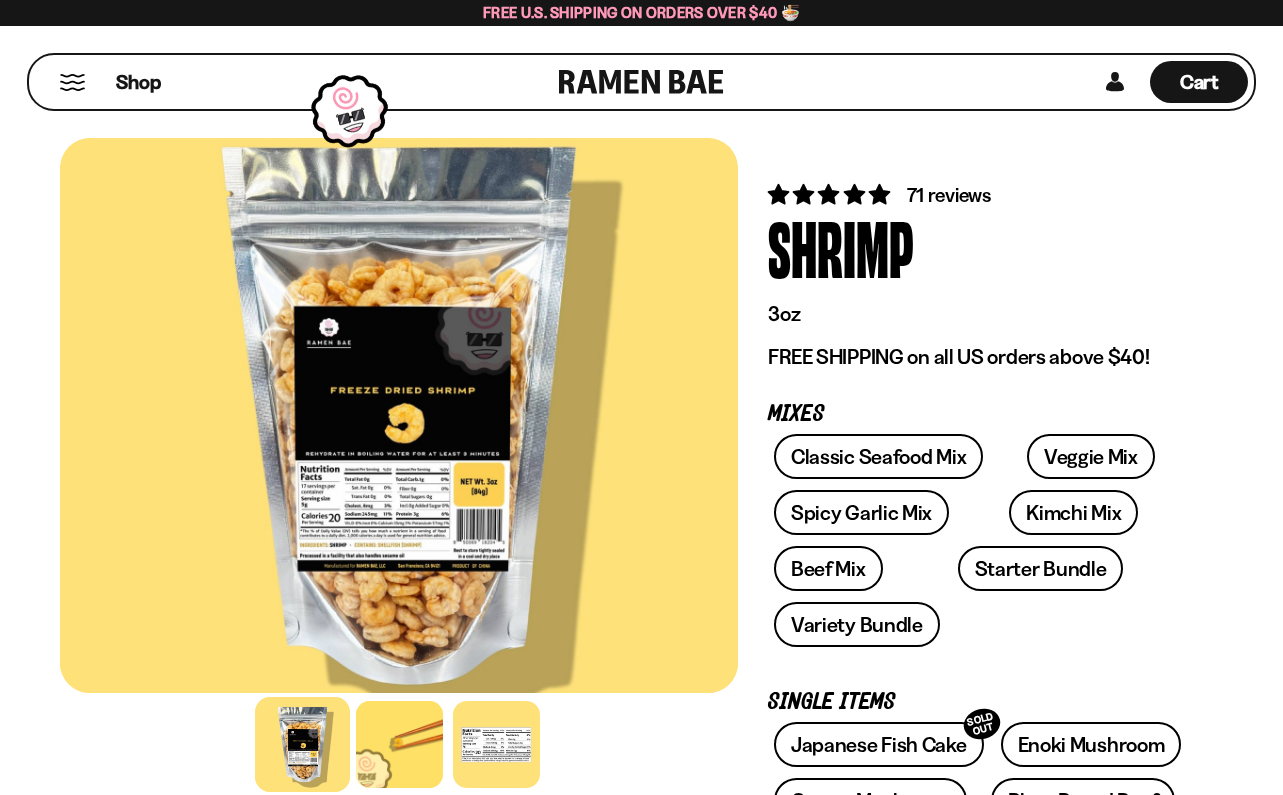 click on "71 reviews
Shrimp
3oz FREE SHIPPING on all US orders above $40!
Mixes
Classic Seafood Mix
Veggie Mix
Spicy Garlic Mix
Single Items" at bounding box center [980, 1044] 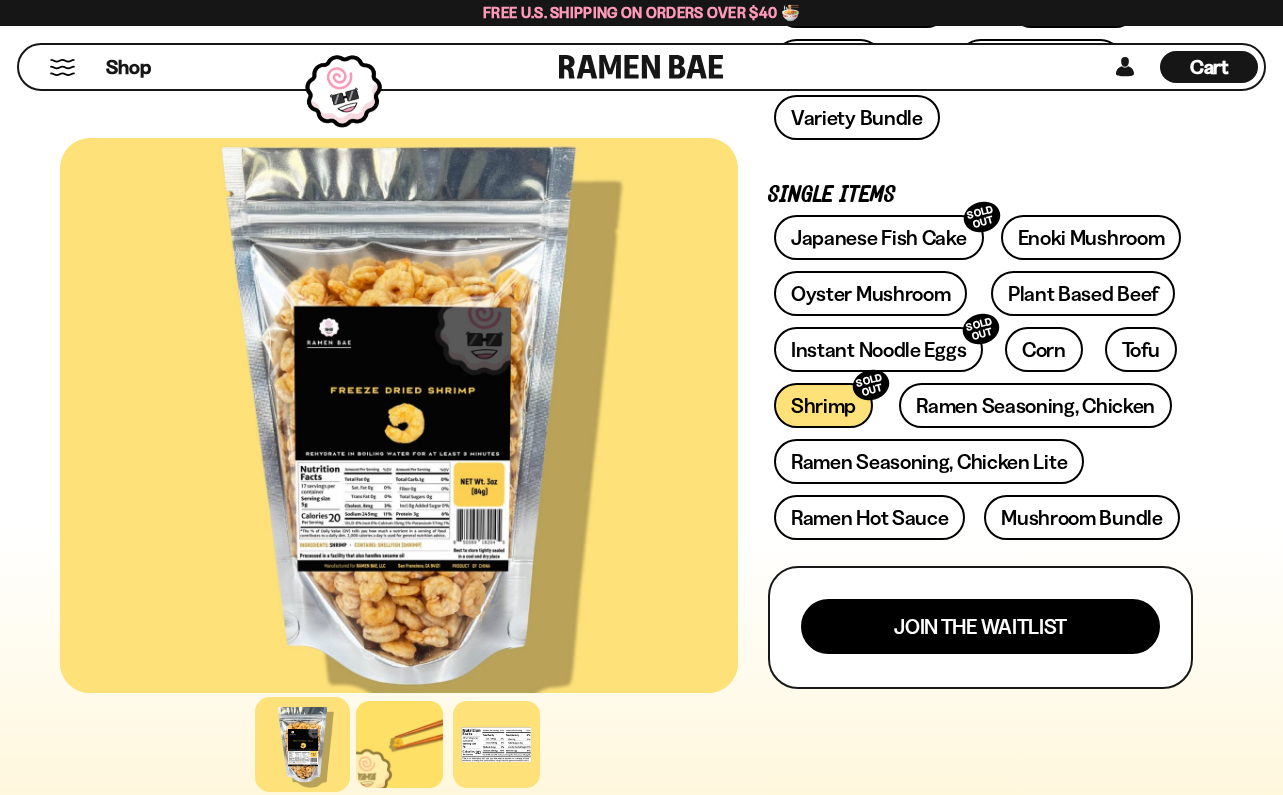 scroll, scrollTop: 543, scrollLeft: 0, axis: vertical 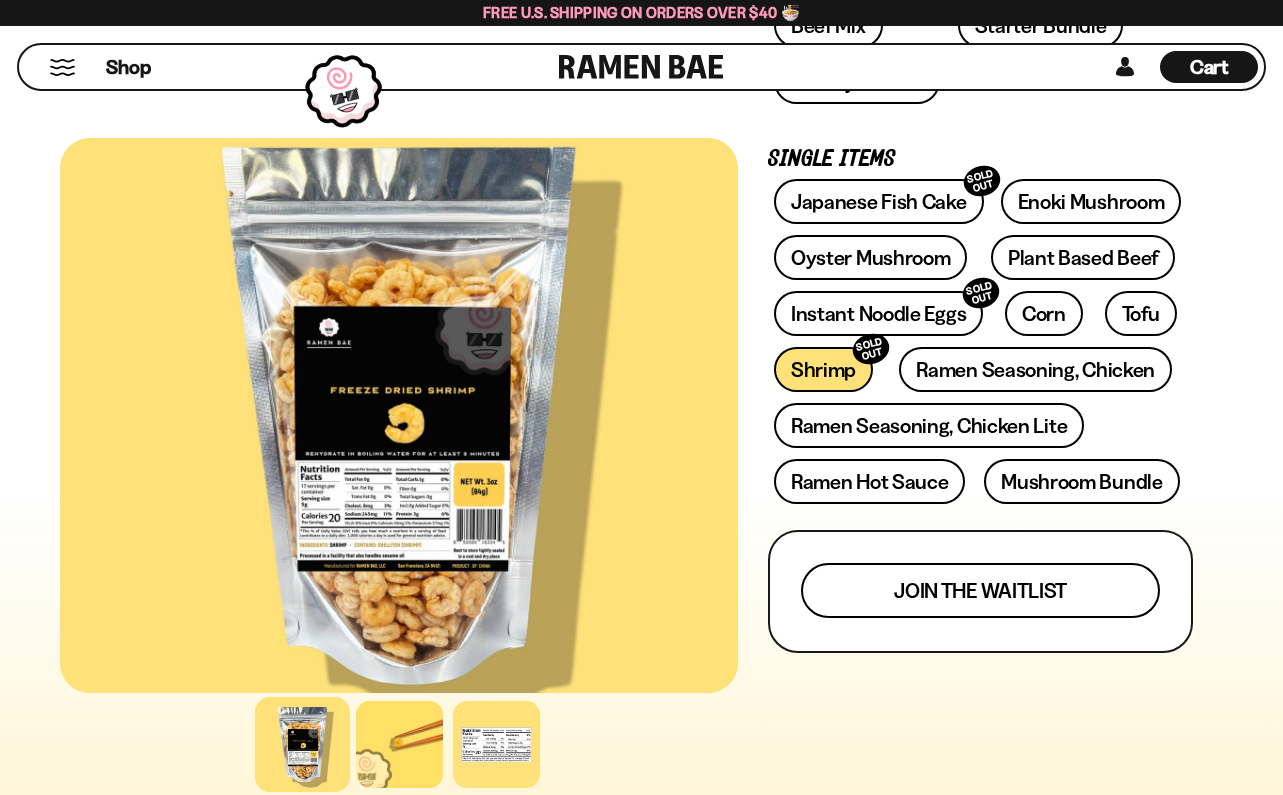 click on "Join the waitlist" at bounding box center [980, 590] 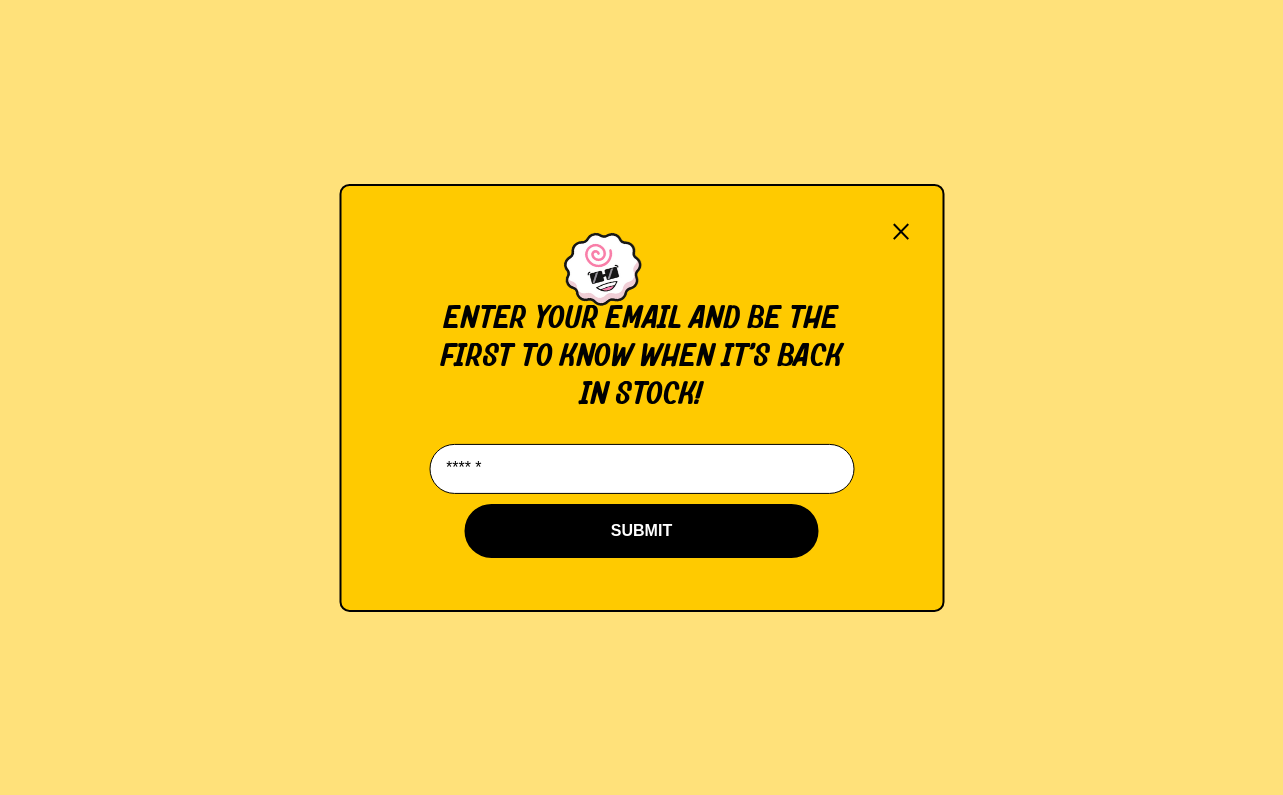 scroll, scrollTop: 0, scrollLeft: 0, axis: both 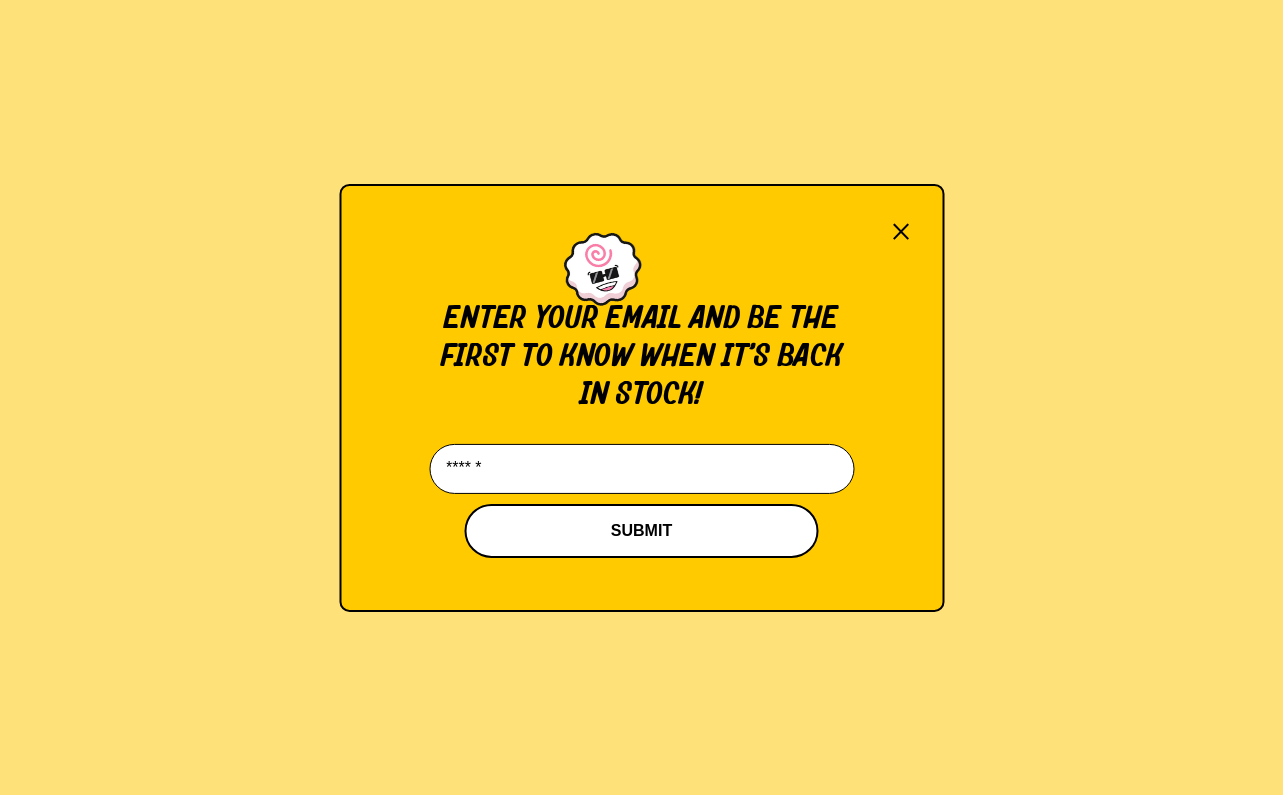 type on "**********" 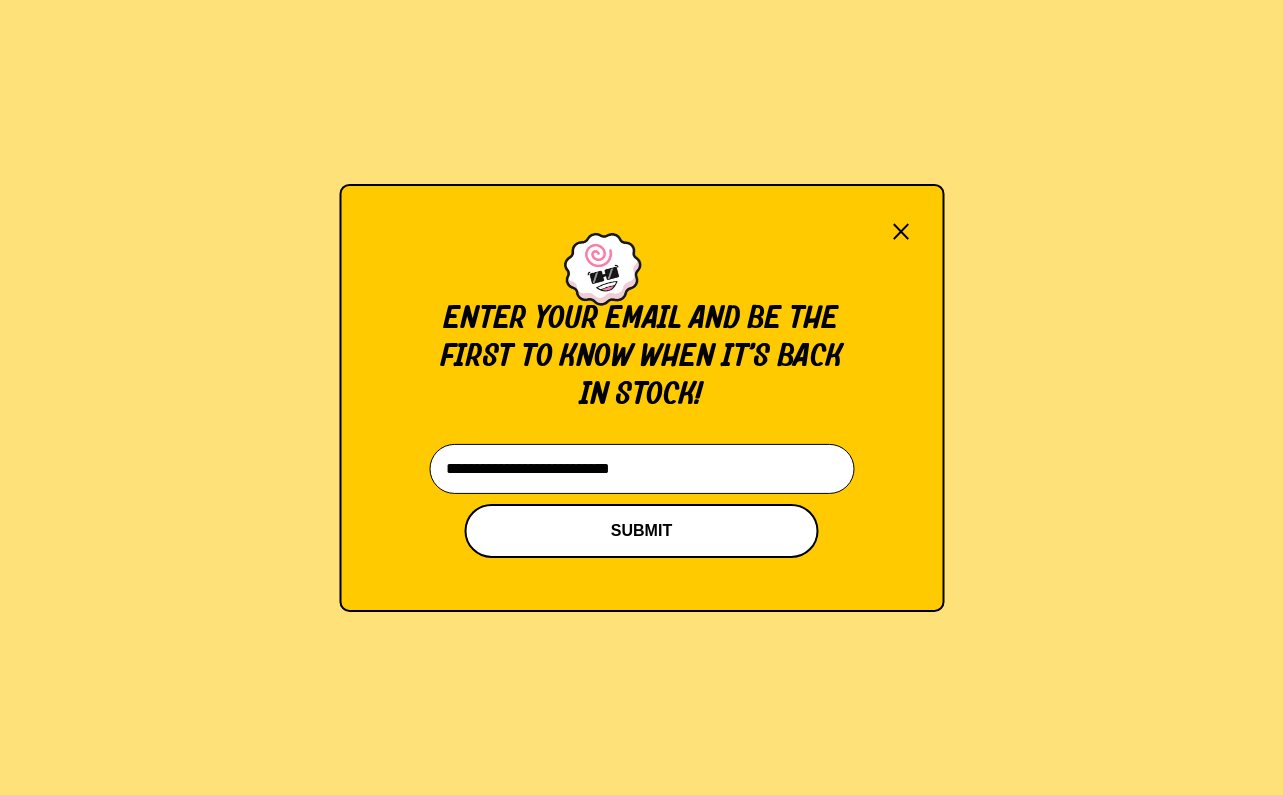 click on "SUBMIT" at bounding box center (642, 531) 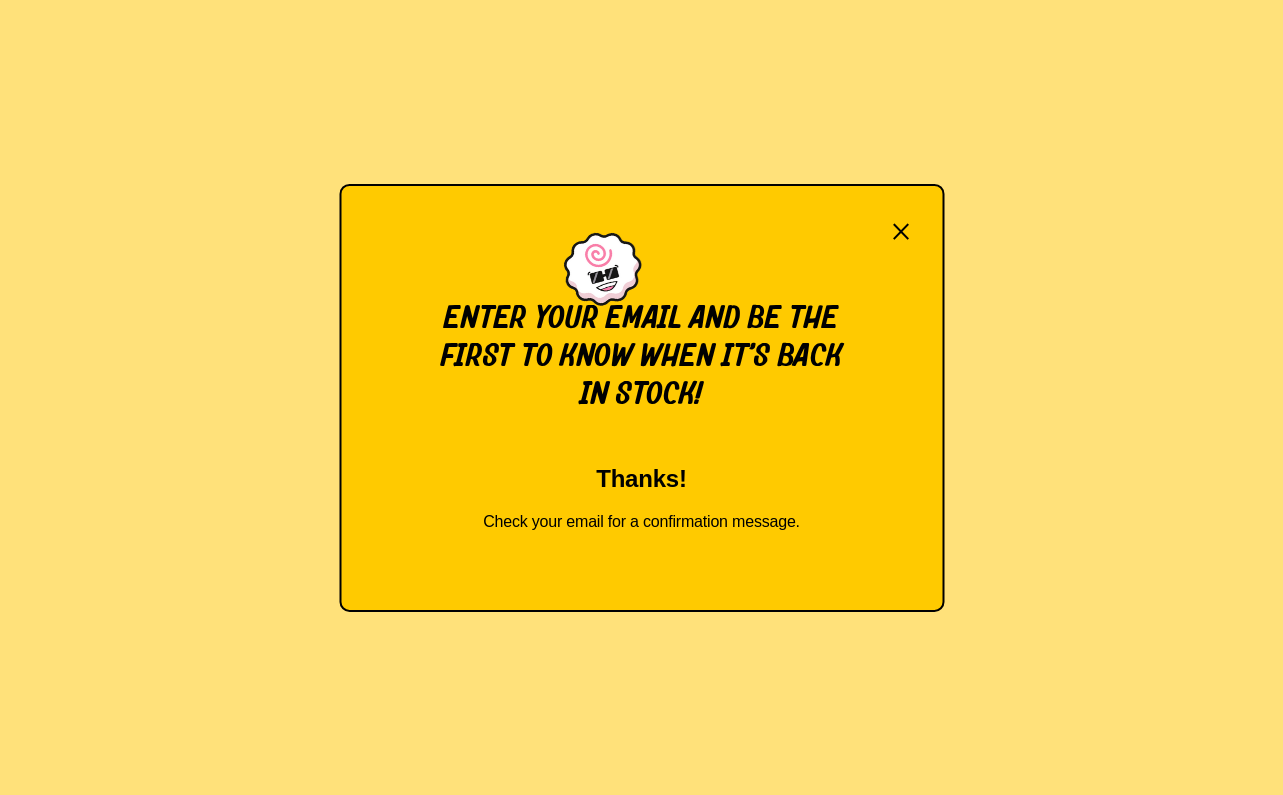 click on "×" at bounding box center [901, 231] 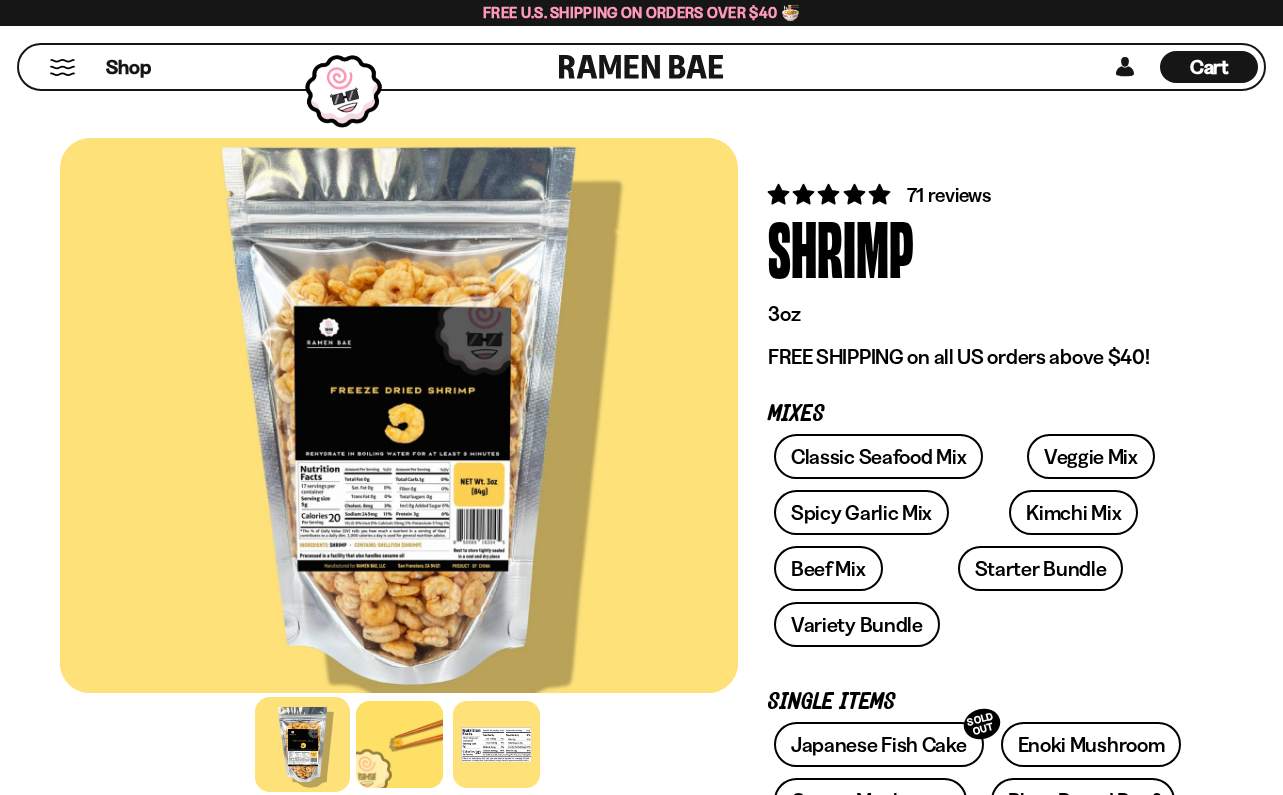 scroll, scrollTop: 543, scrollLeft: 0, axis: vertical 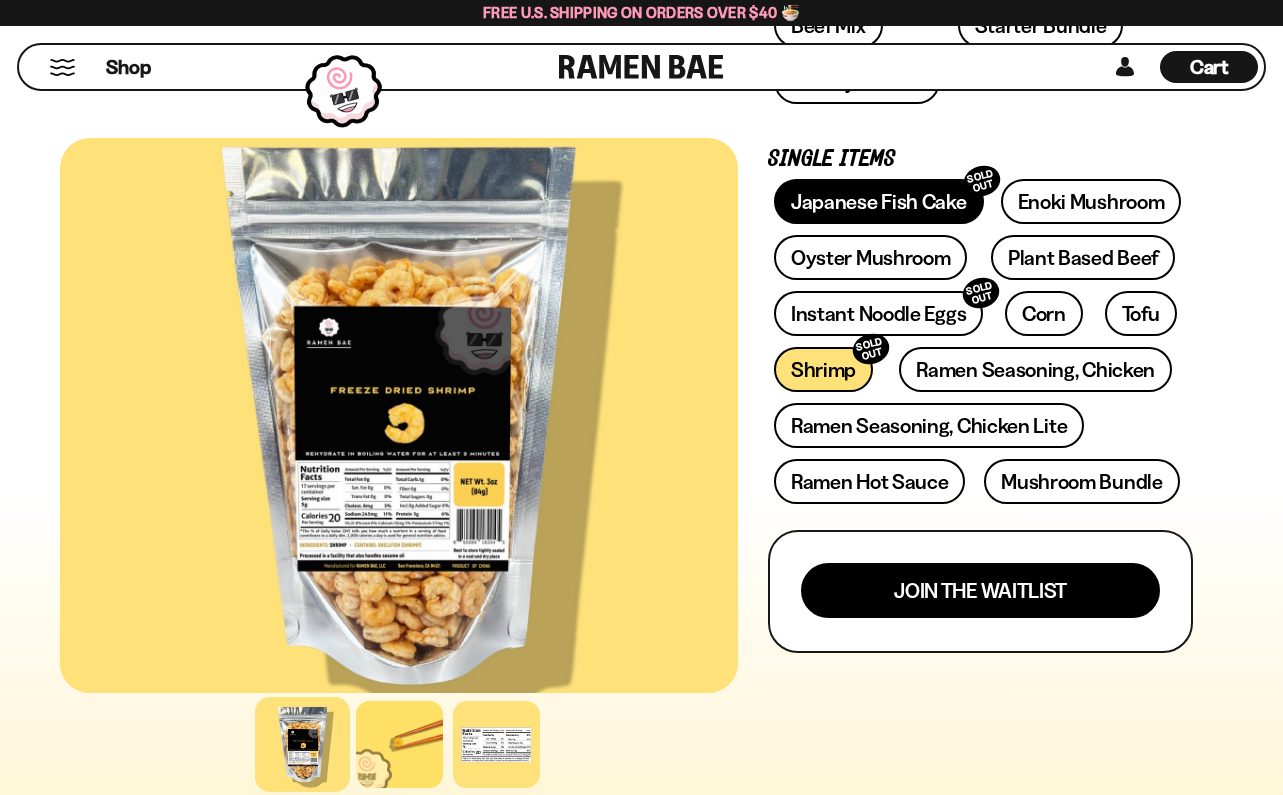click on "Japanese Fish Cake
SOLD OUT" at bounding box center [879, 201] 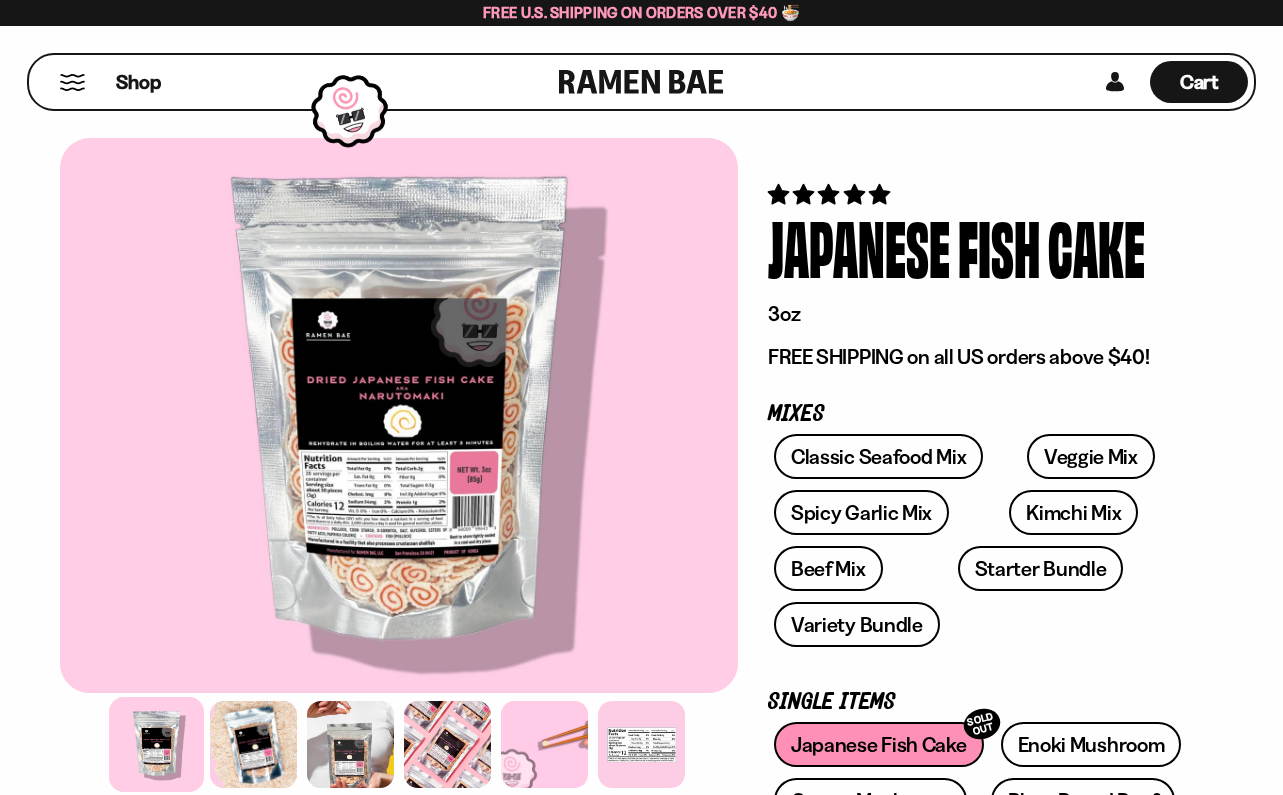 scroll, scrollTop: 448, scrollLeft: 0, axis: vertical 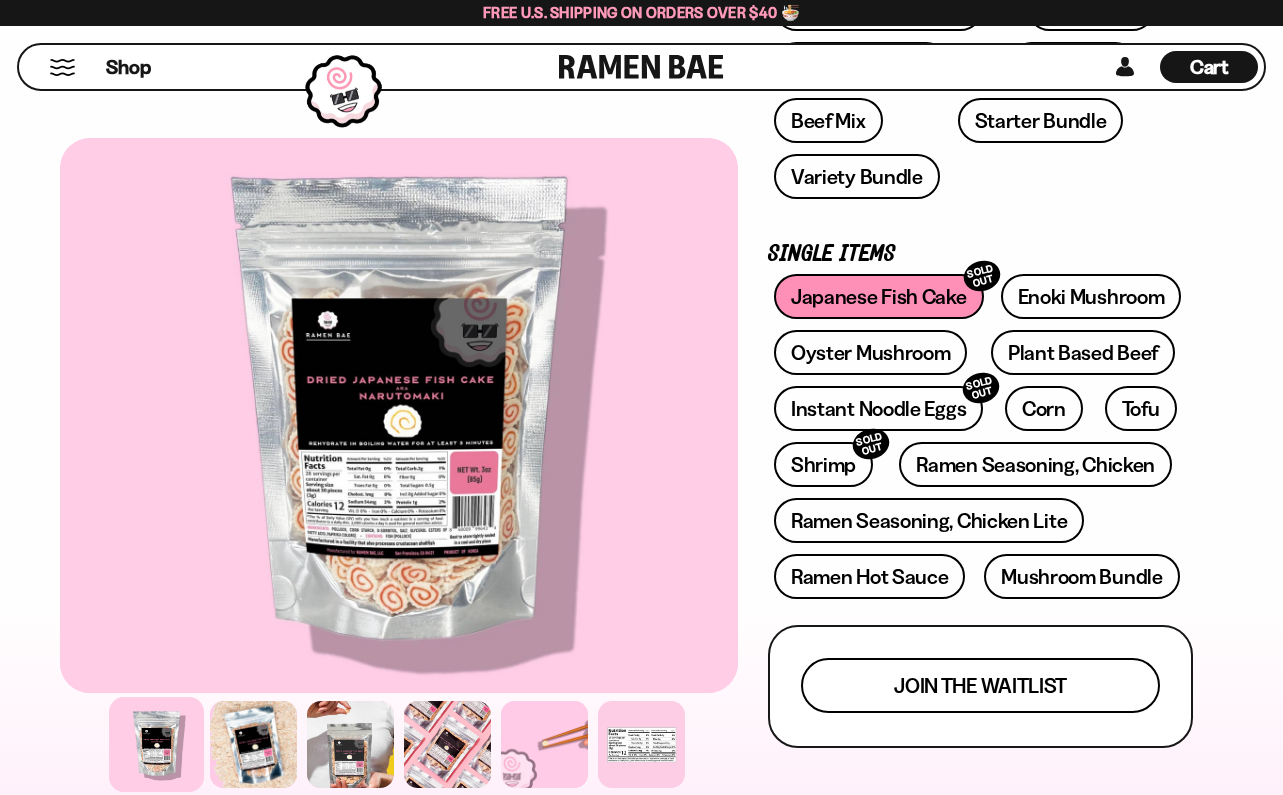 click on "Join the waitlist" at bounding box center [980, 685] 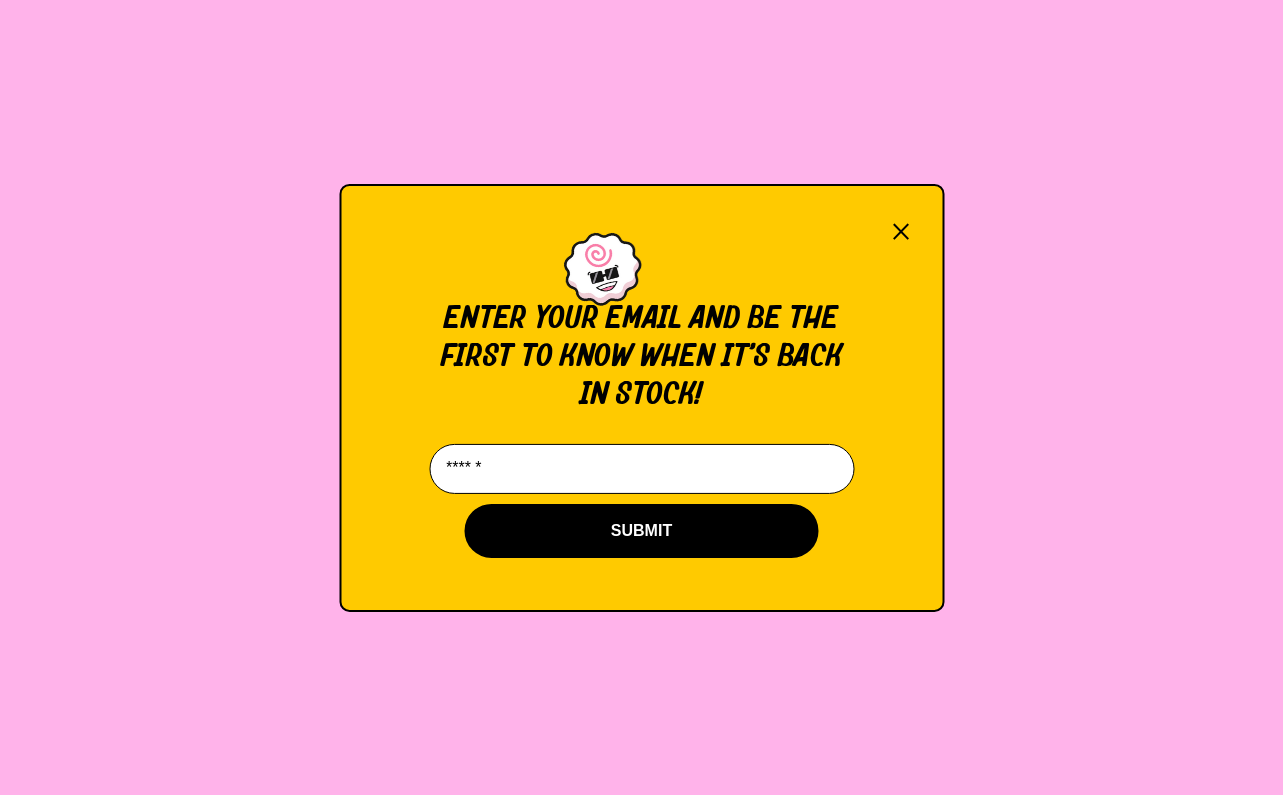 scroll, scrollTop: 0, scrollLeft: 0, axis: both 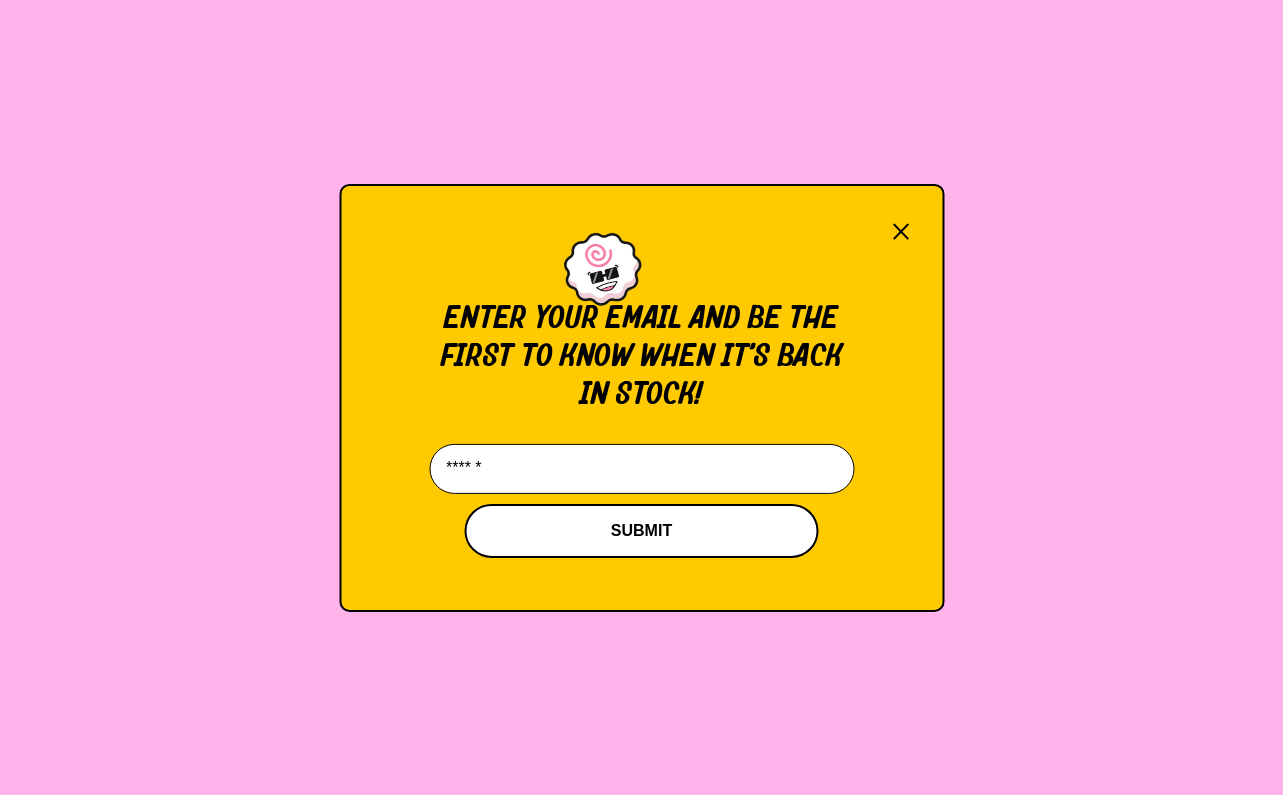 type on "**********" 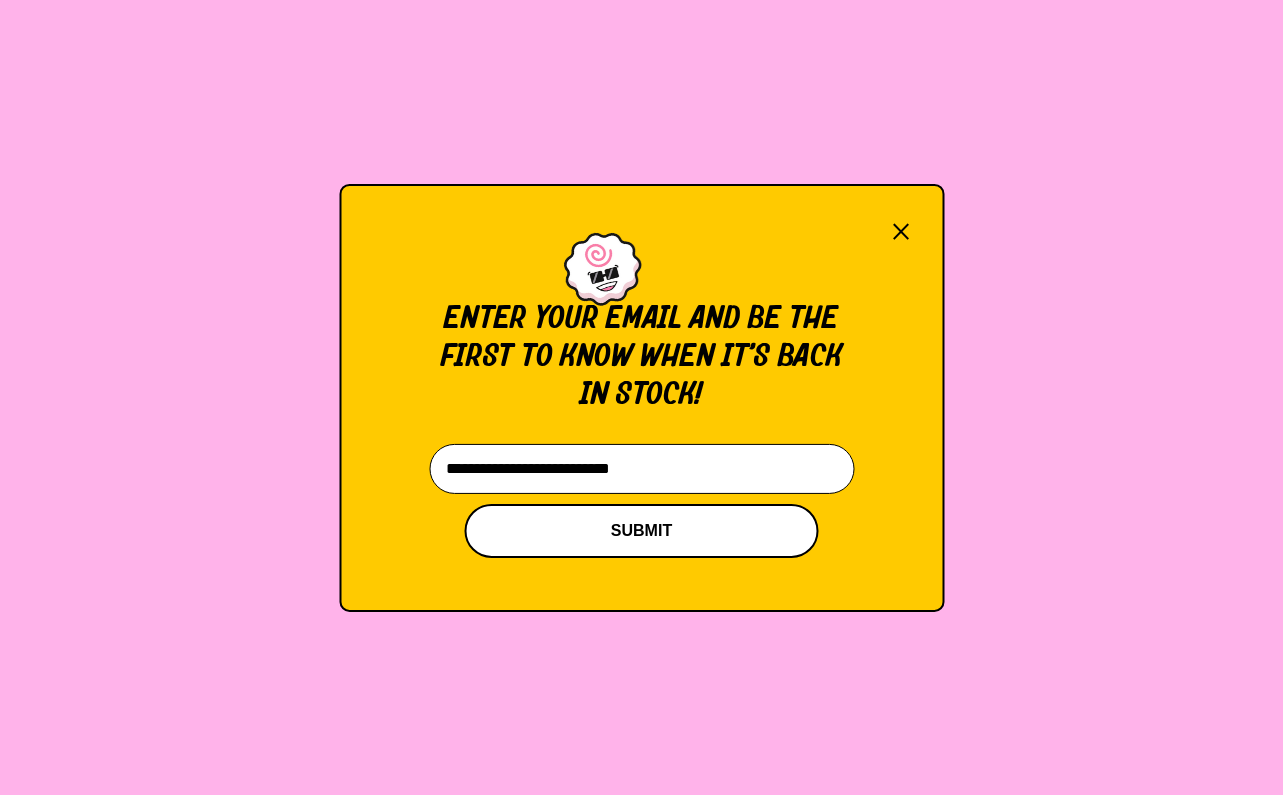 click on "SUBMIT" at bounding box center (642, 531) 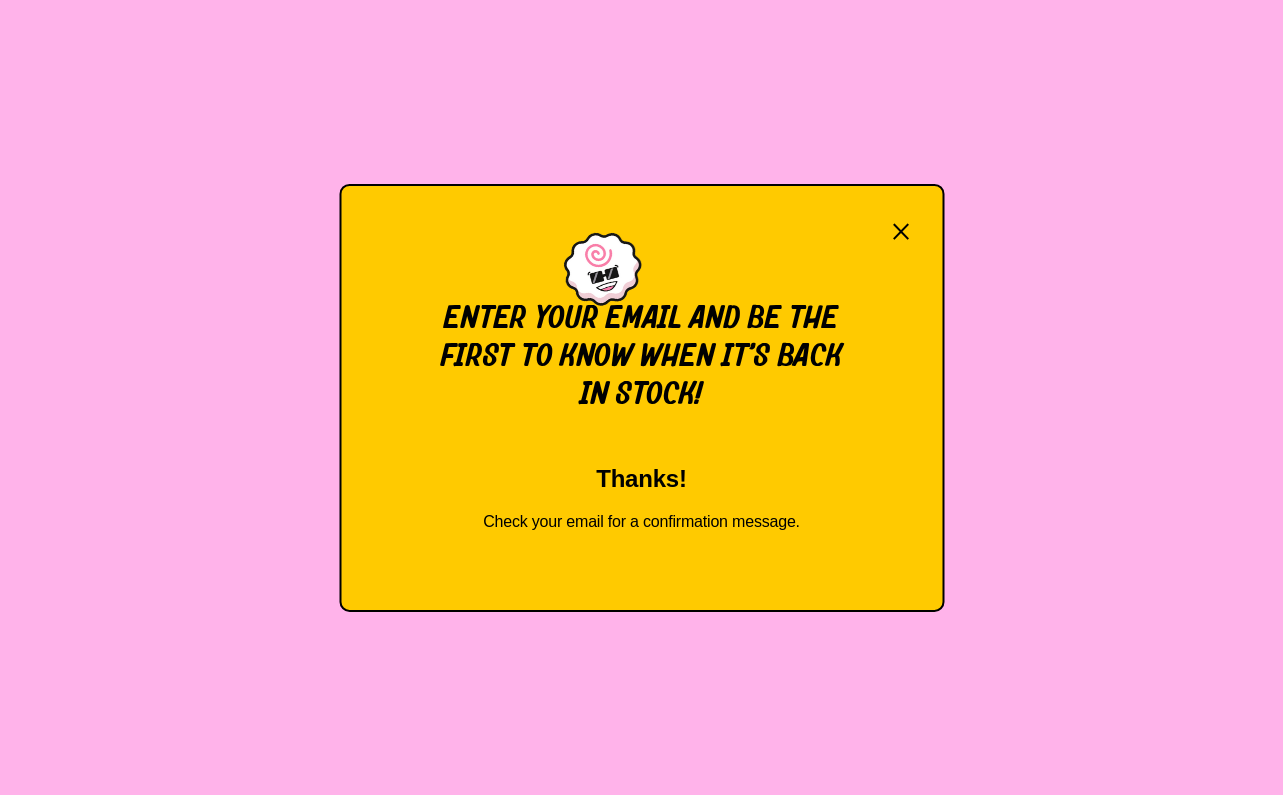 click on "×
Enter your email and be the first to know when it’s back in stock!
Thanks! Check your email for a confirmation message. ******" at bounding box center [641, 397] 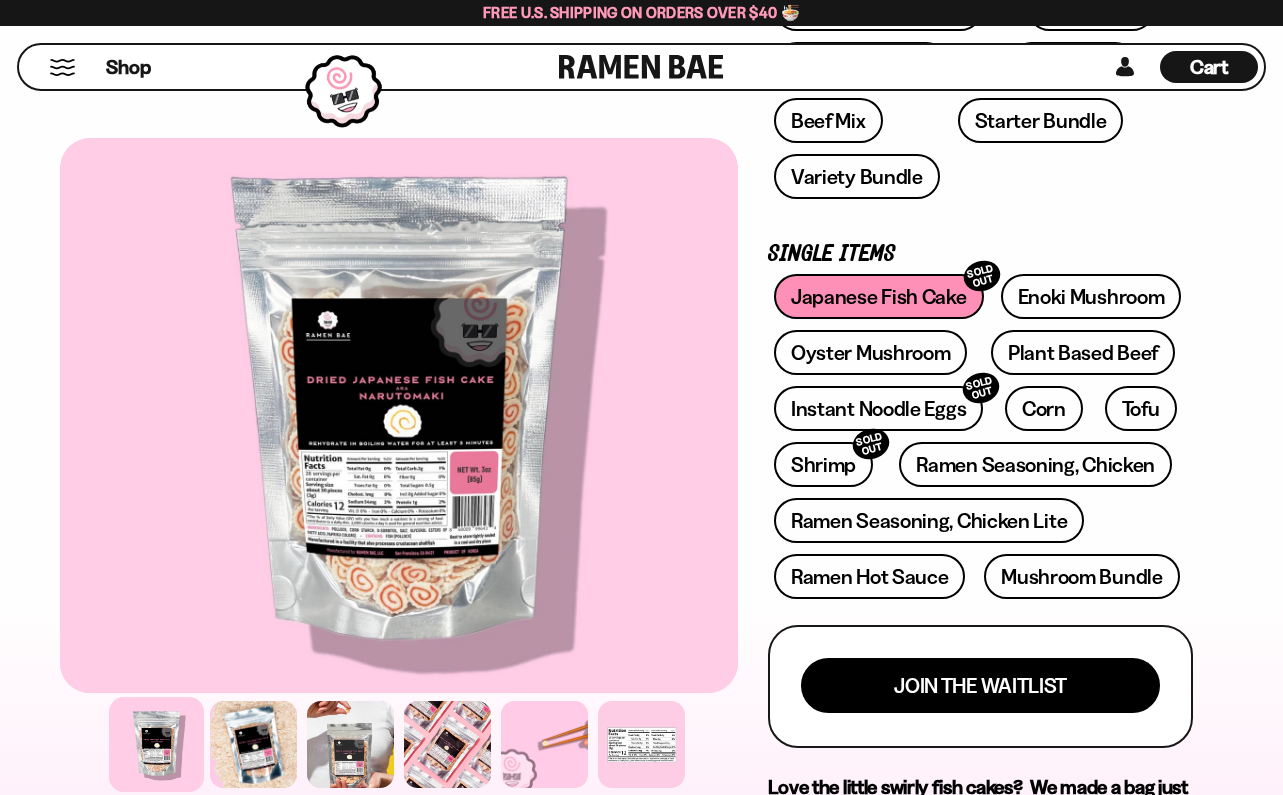 click on "203 reviews
Japanese   Fish   Cake
3oz FREE SHIPPING on all US orders above $40!
Mixes
Classic Seafood Mix
Veggie Mix
Spicy Garlic Mix
SOLD OUT" at bounding box center (980, 641) 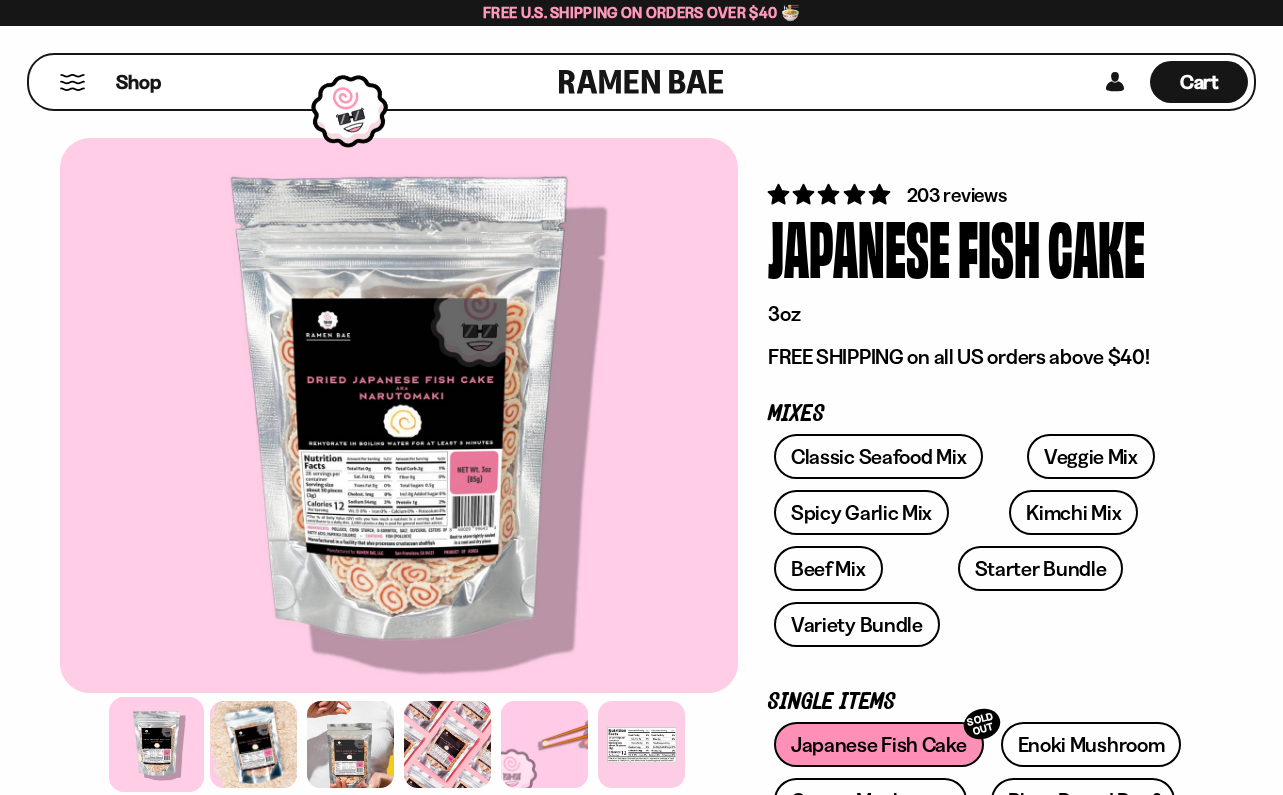 scroll, scrollTop: 0, scrollLeft: 0, axis: both 